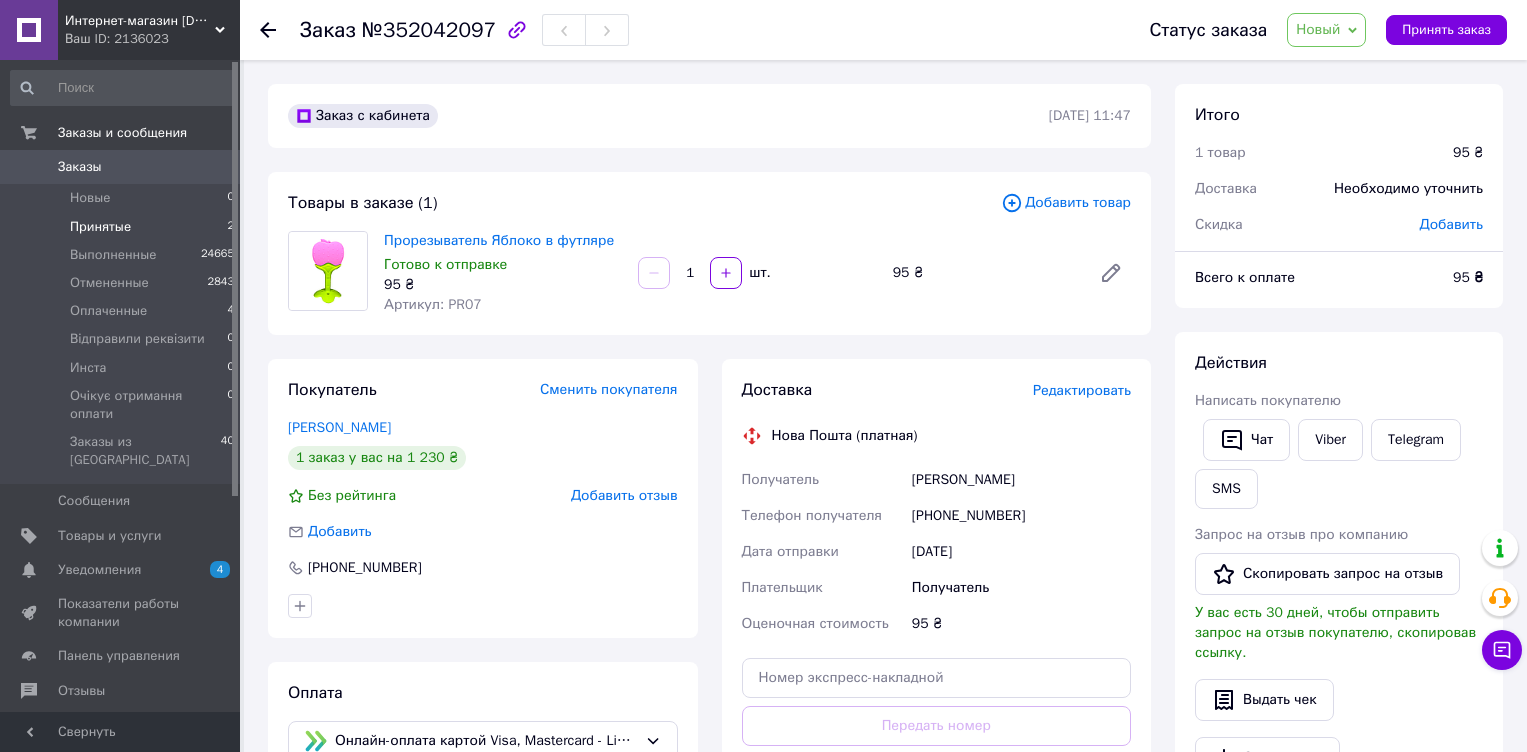 scroll, scrollTop: 375, scrollLeft: 0, axis: vertical 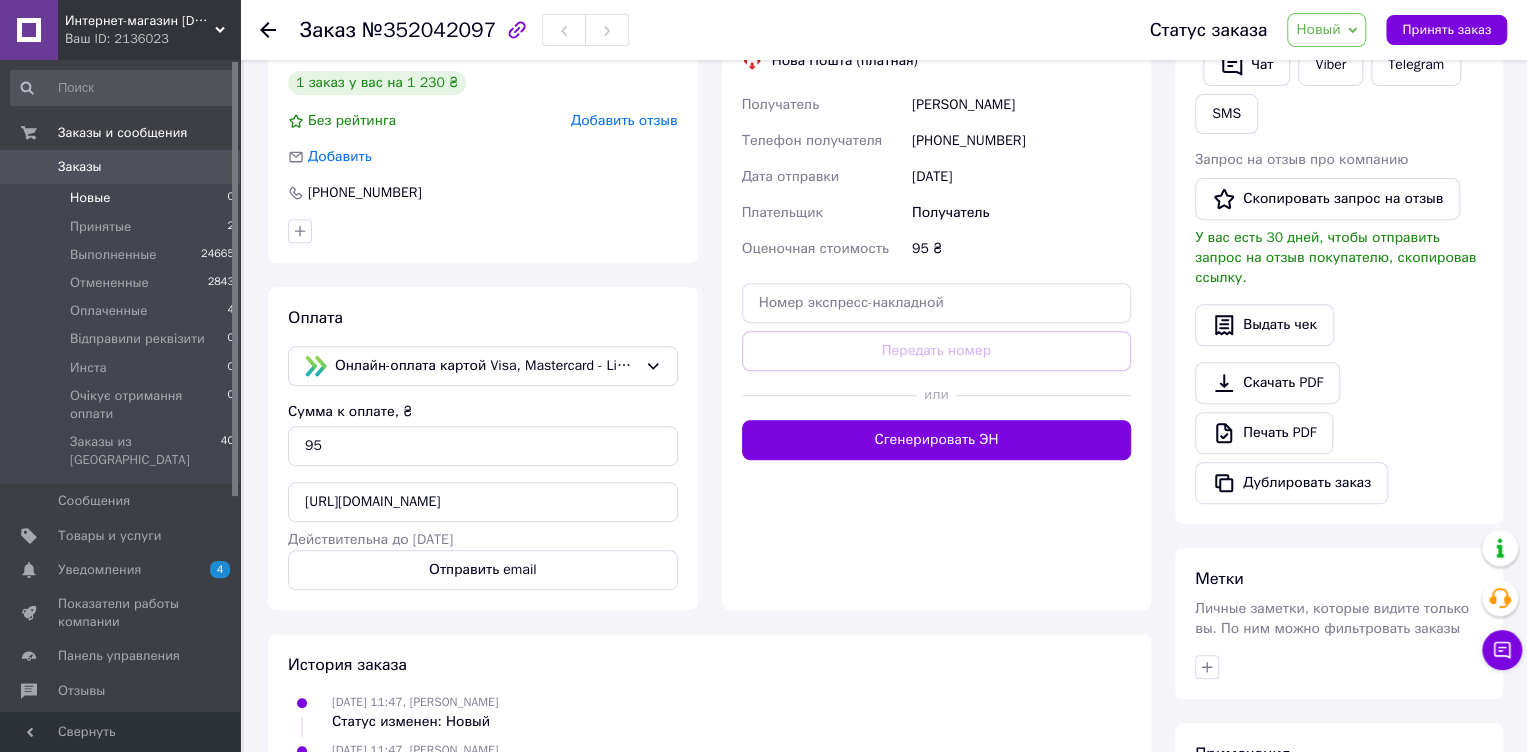 click on "Новые" at bounding box center (90, 198) 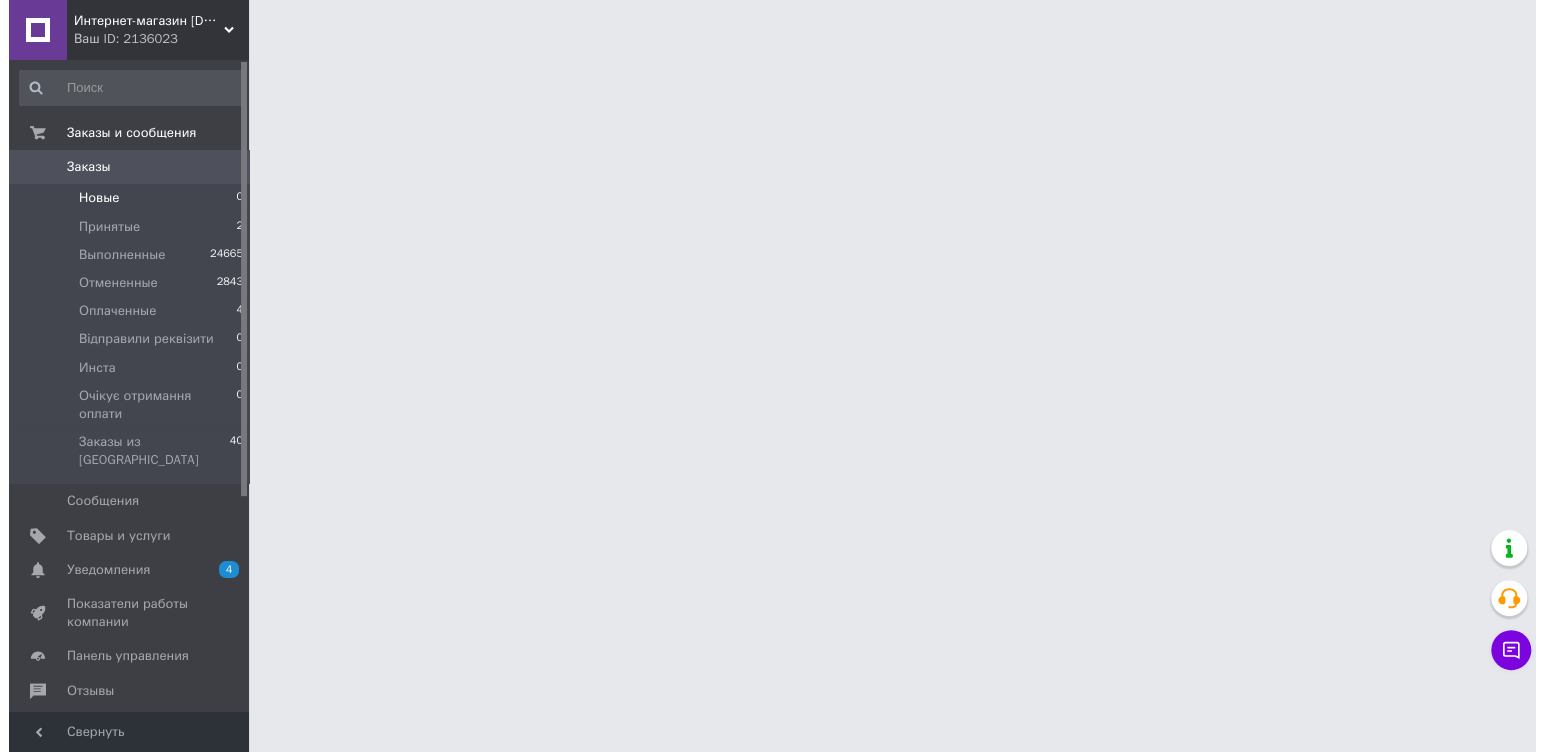 scroll, scrollTop: 0, scrollLeft: 0, axis: both 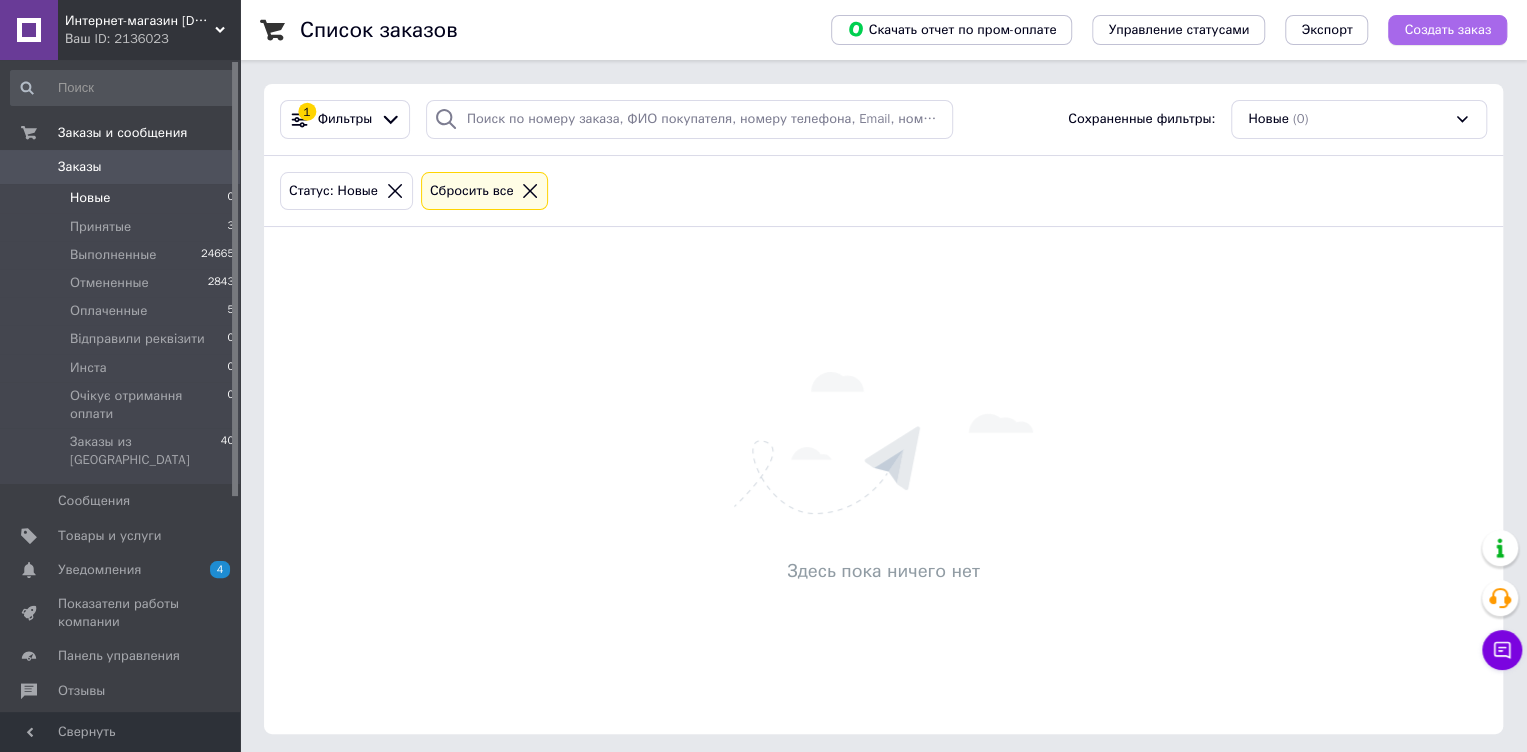 click on "Создать заказ" at bounding box center (1447, 30) 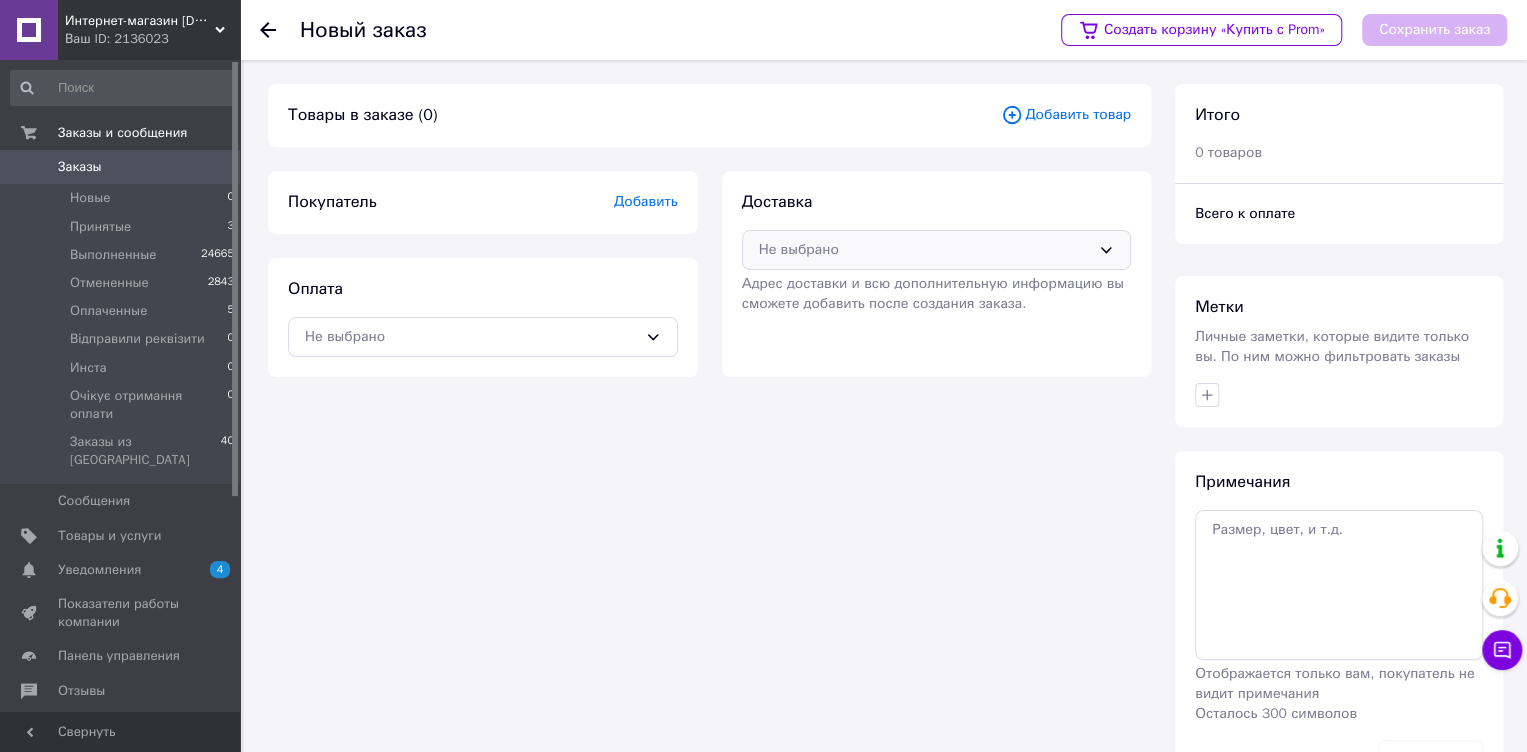 click on "Не выбрано" at bounding box center (925, 250) 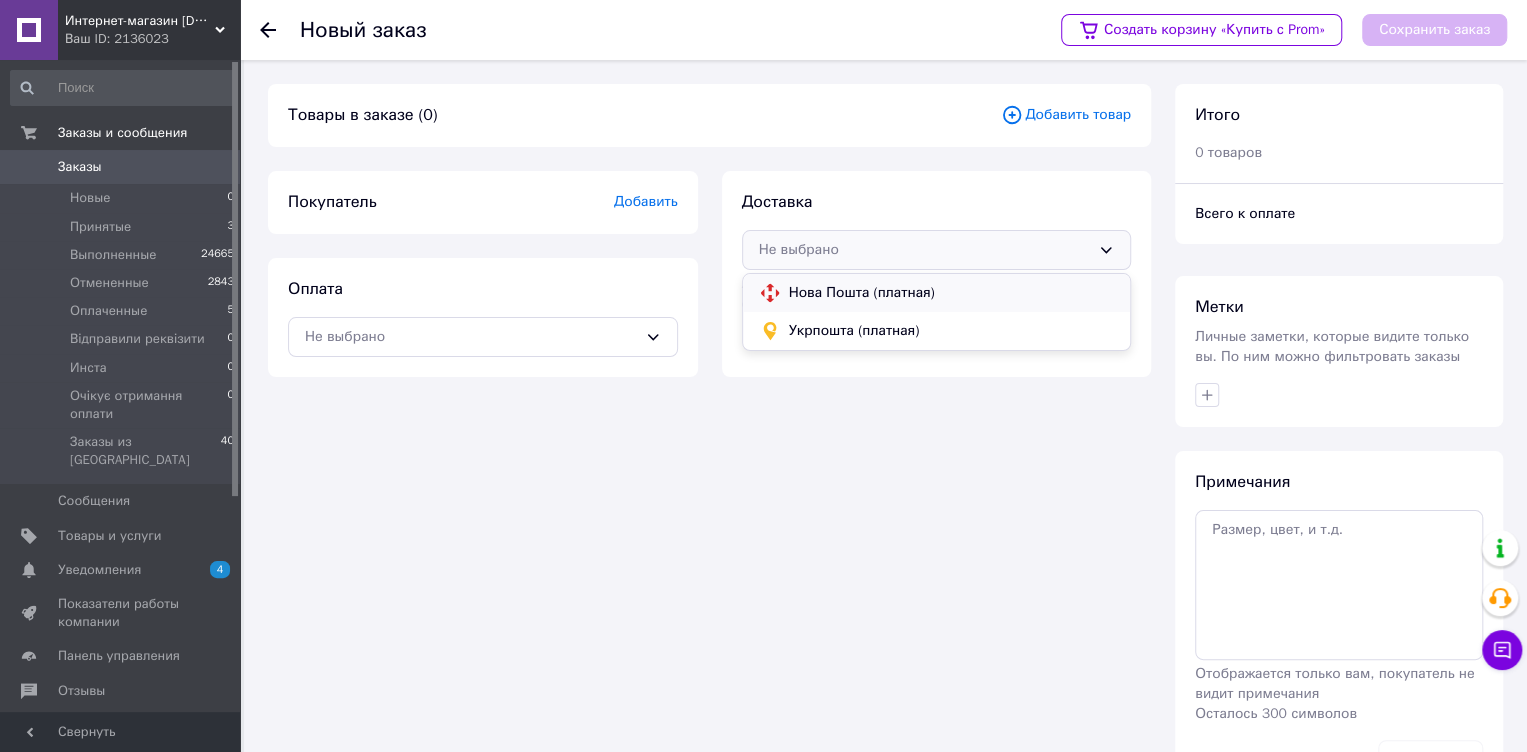 click on "Нова Пошта (платная)" at bounding box center (952, 293) 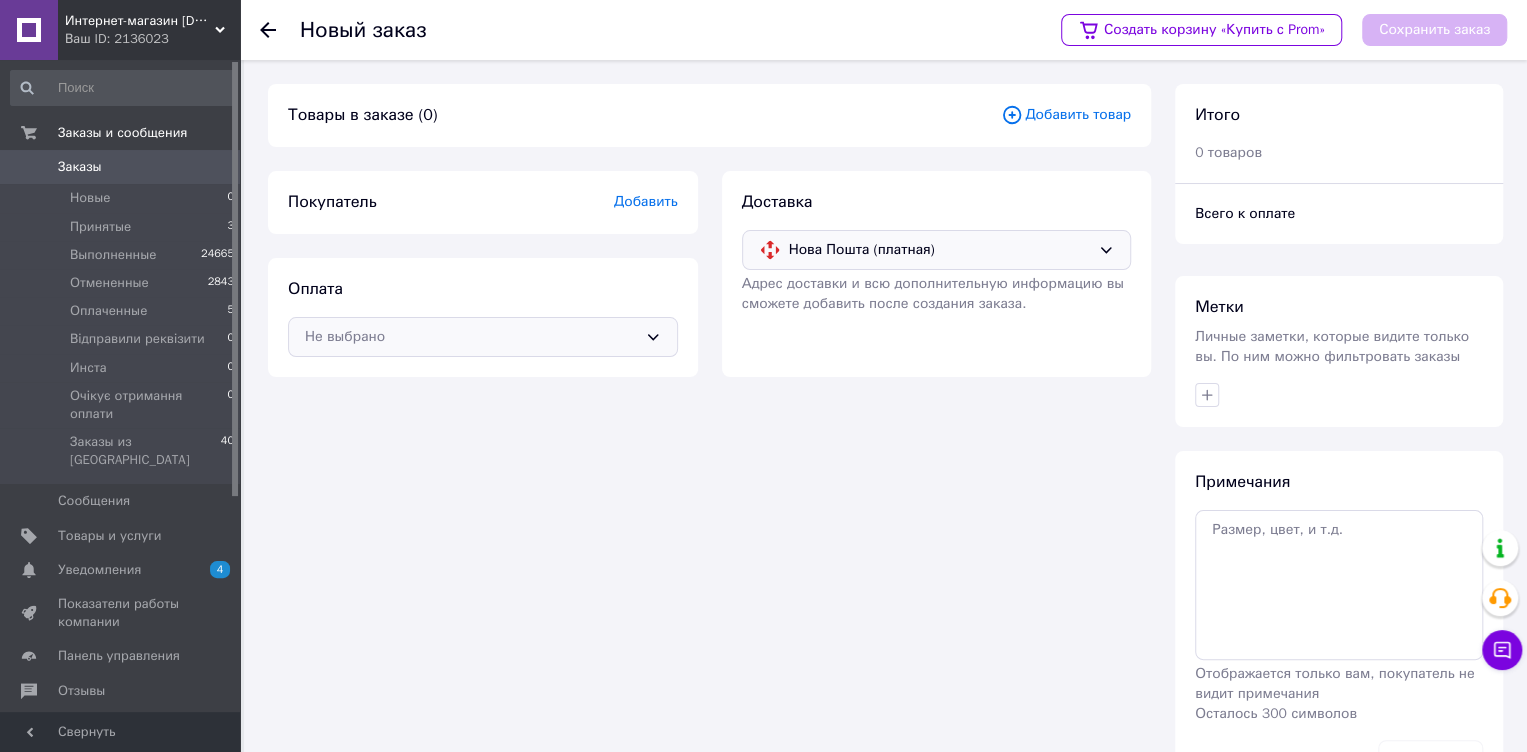 click on "Не выбрано" at bounding box center [471, 337] 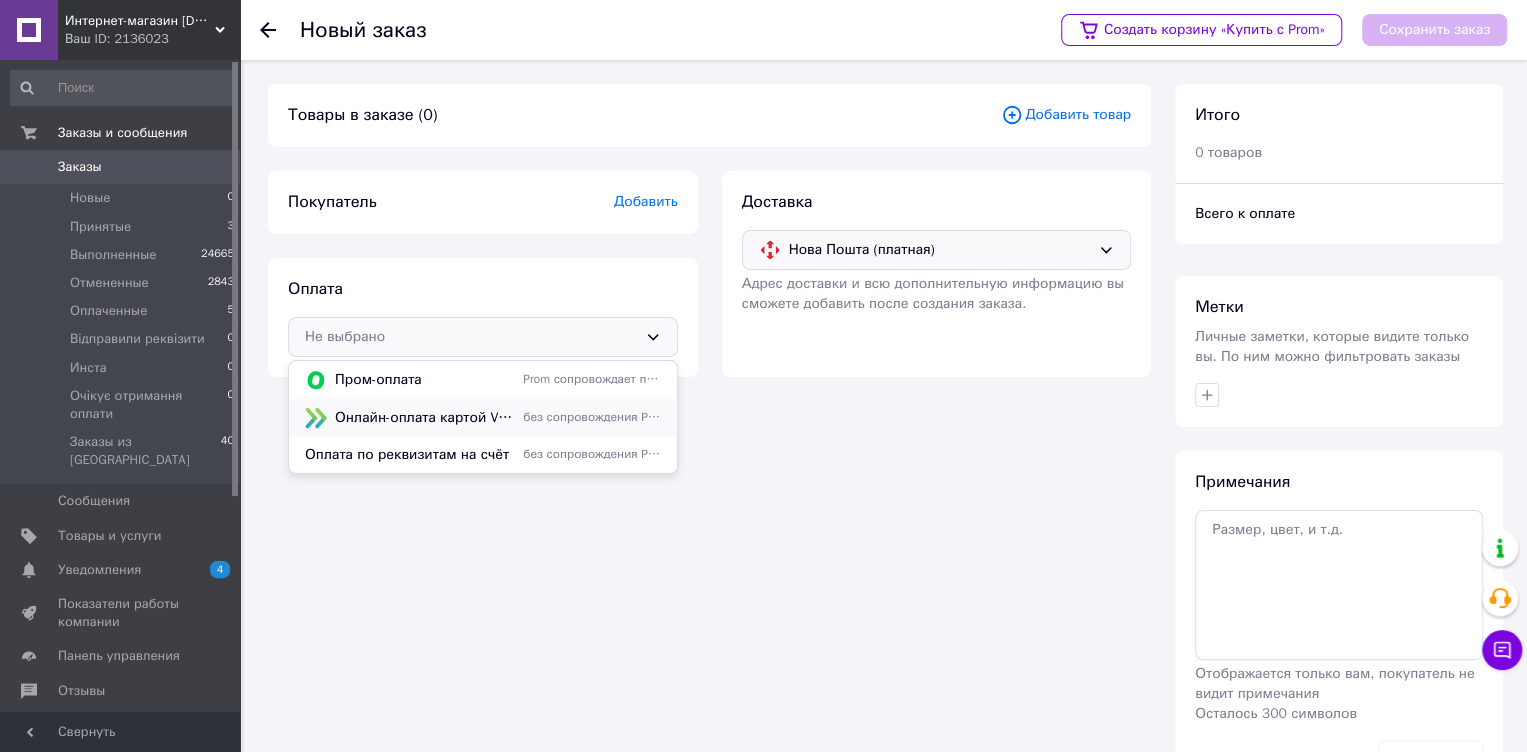 click on "Онлайн-оплата картой Visa, Mastercard - LiqPay" at bounding box center [425, 418] 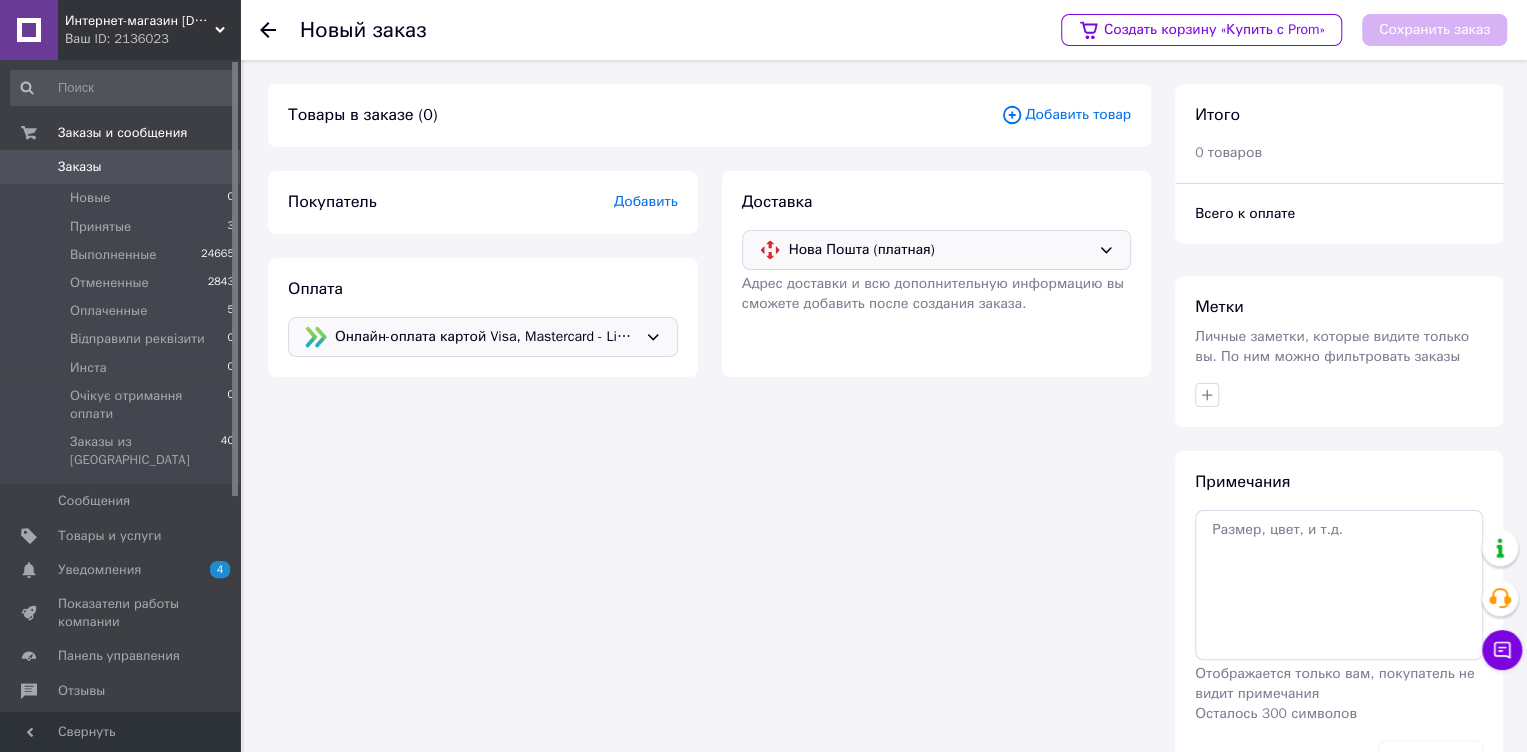 click on "Добавить" at bounding box center (646, 201) 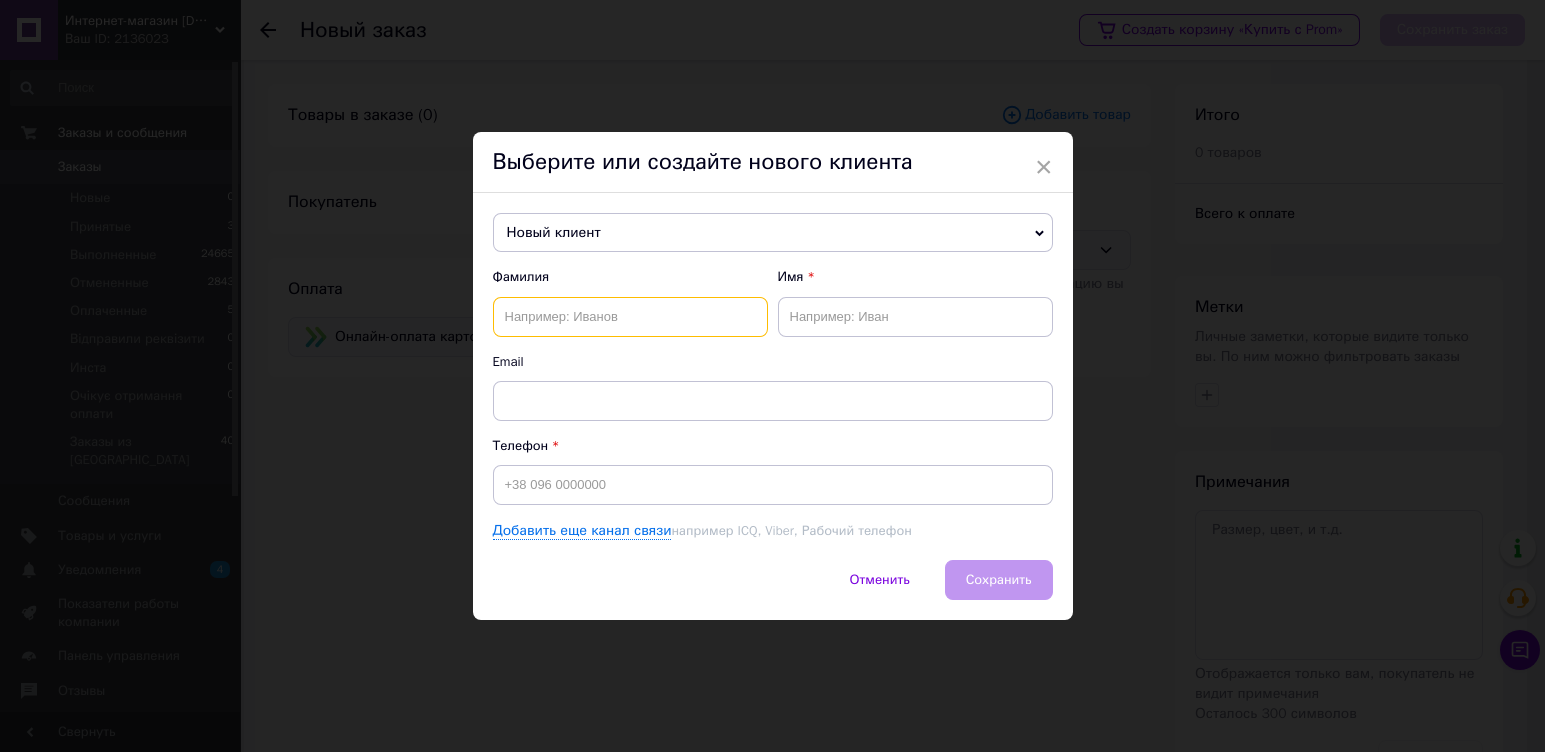 click at bounding box center (630, 317) 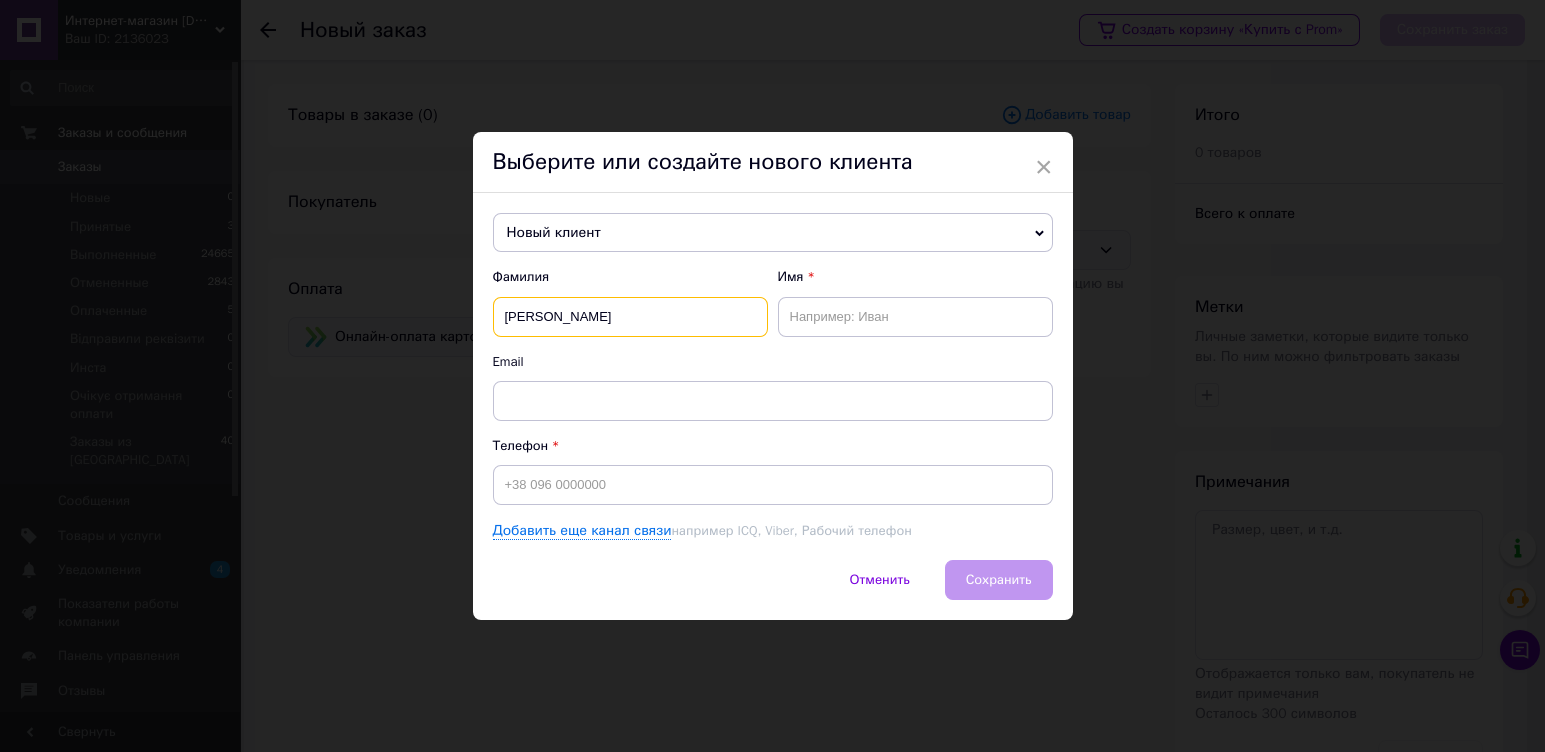 type on "[PERSON_NAME]" 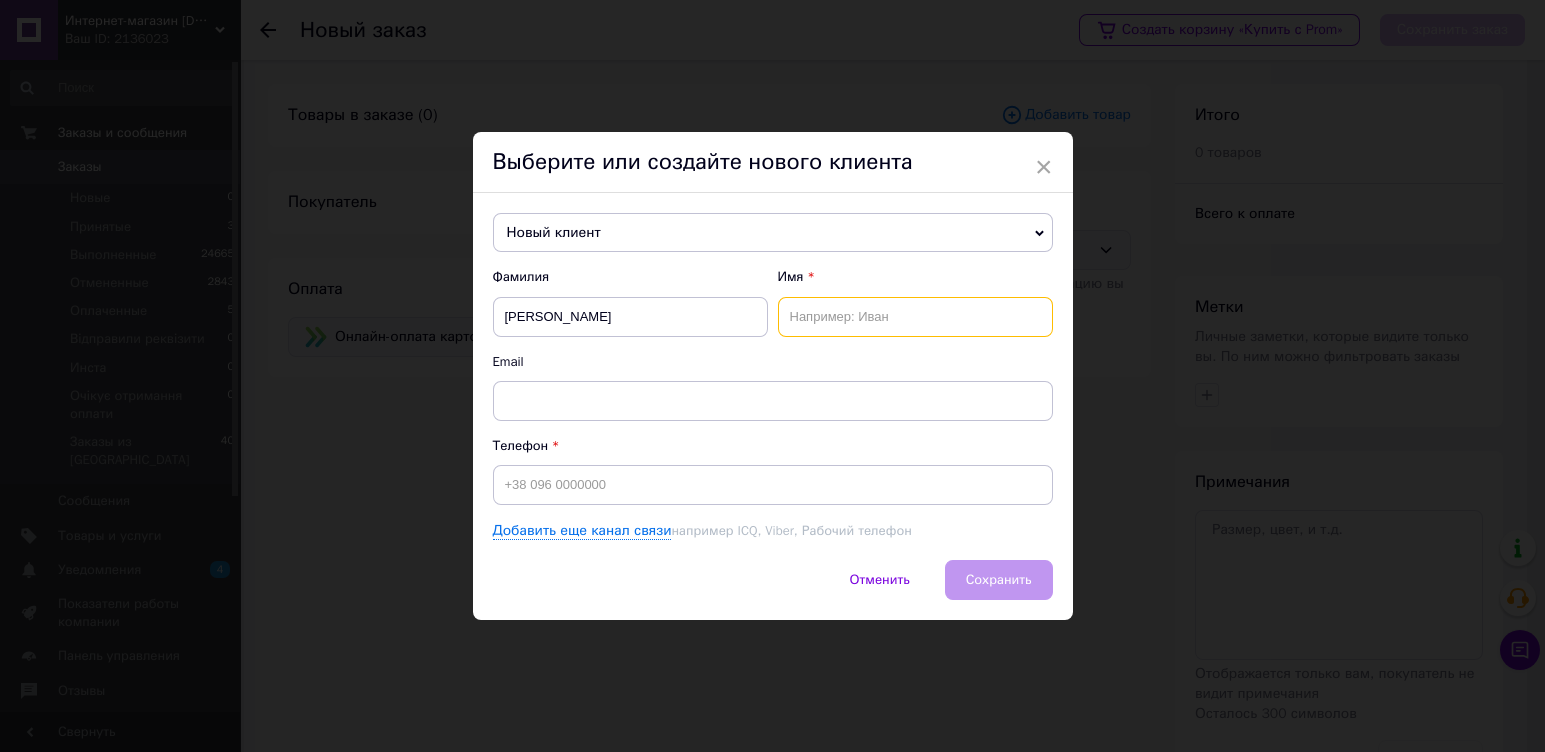 click at bounding box center [915, 317] 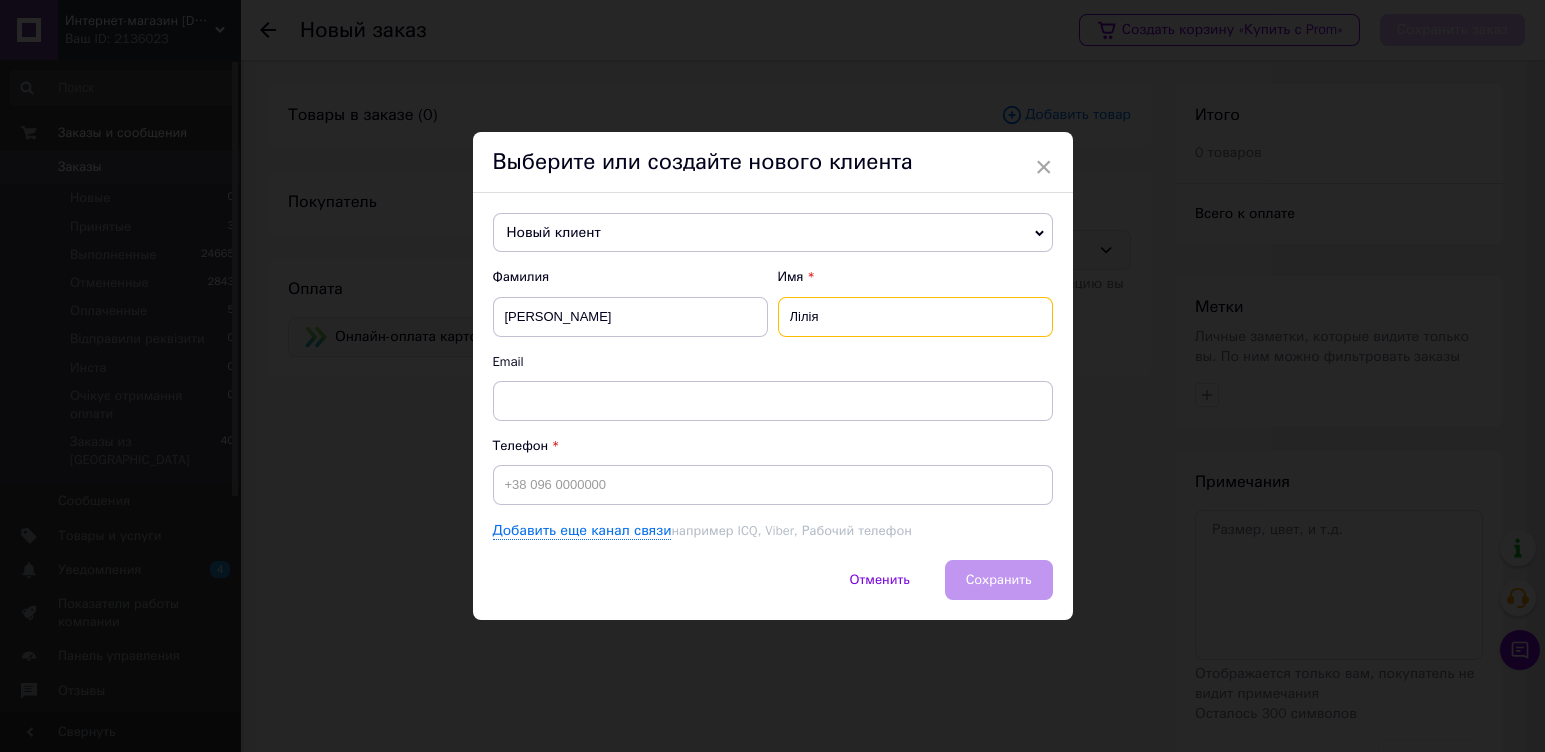 type on "Лілія" 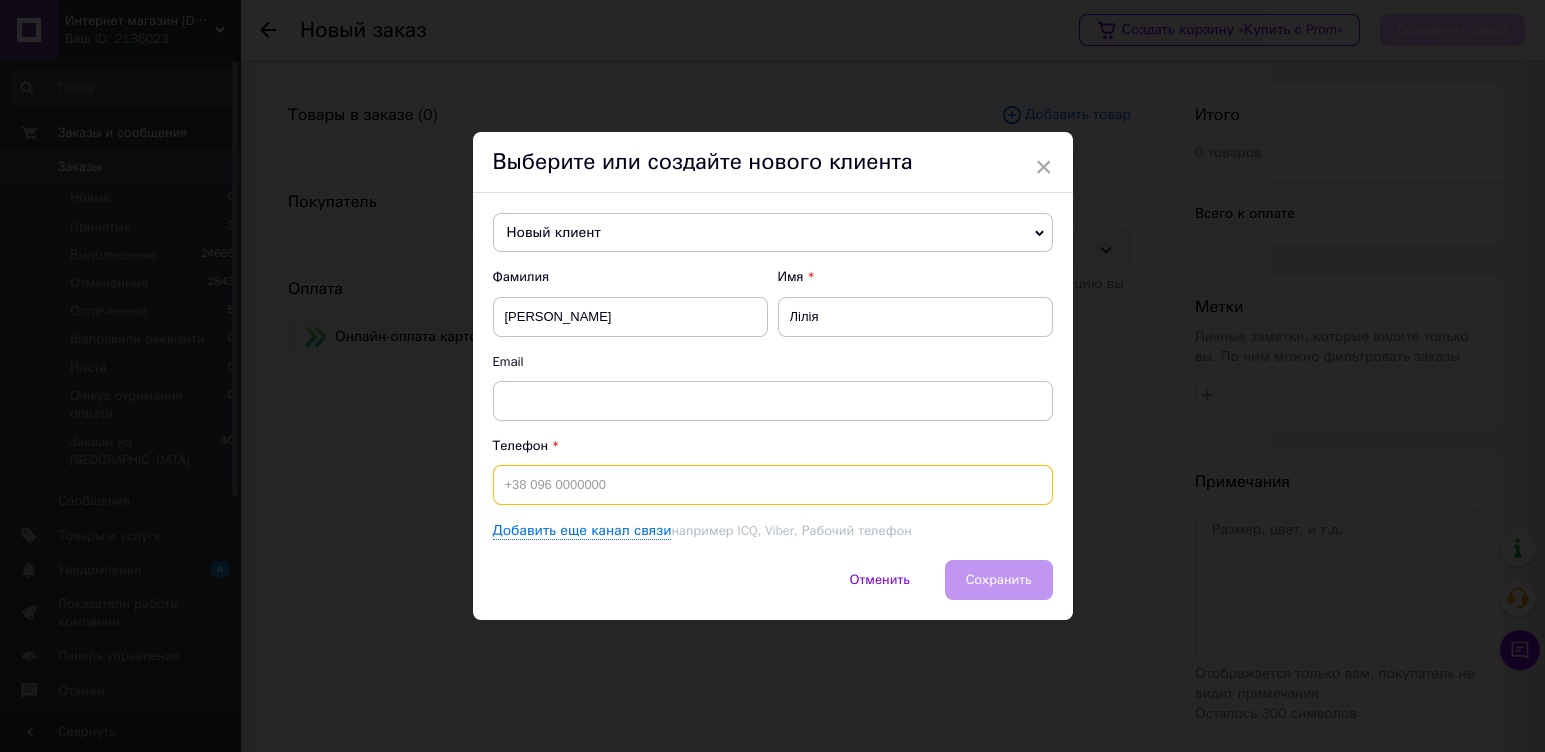 click at bounding box center (773, 485) 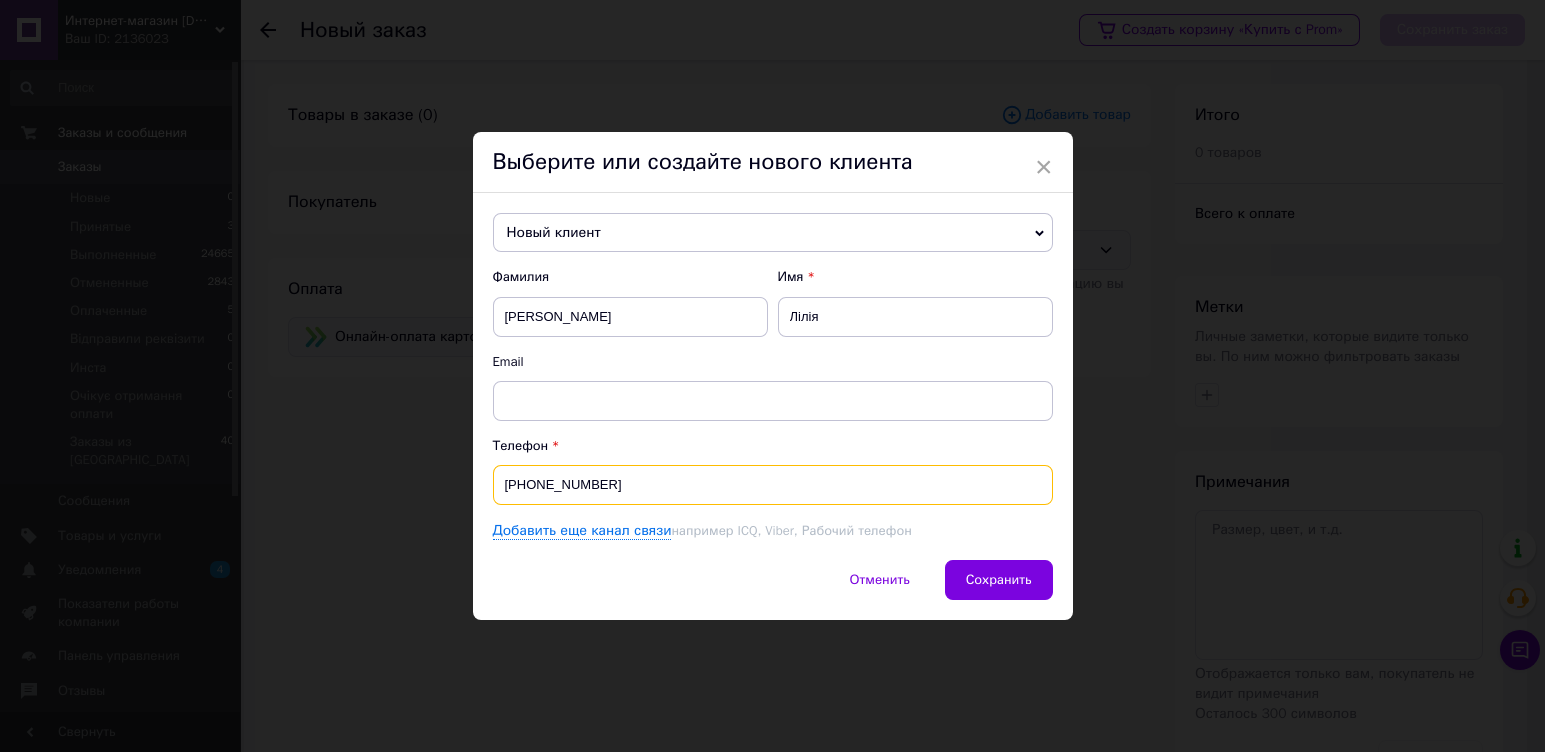 type on "[PHONE_NUMBER]" 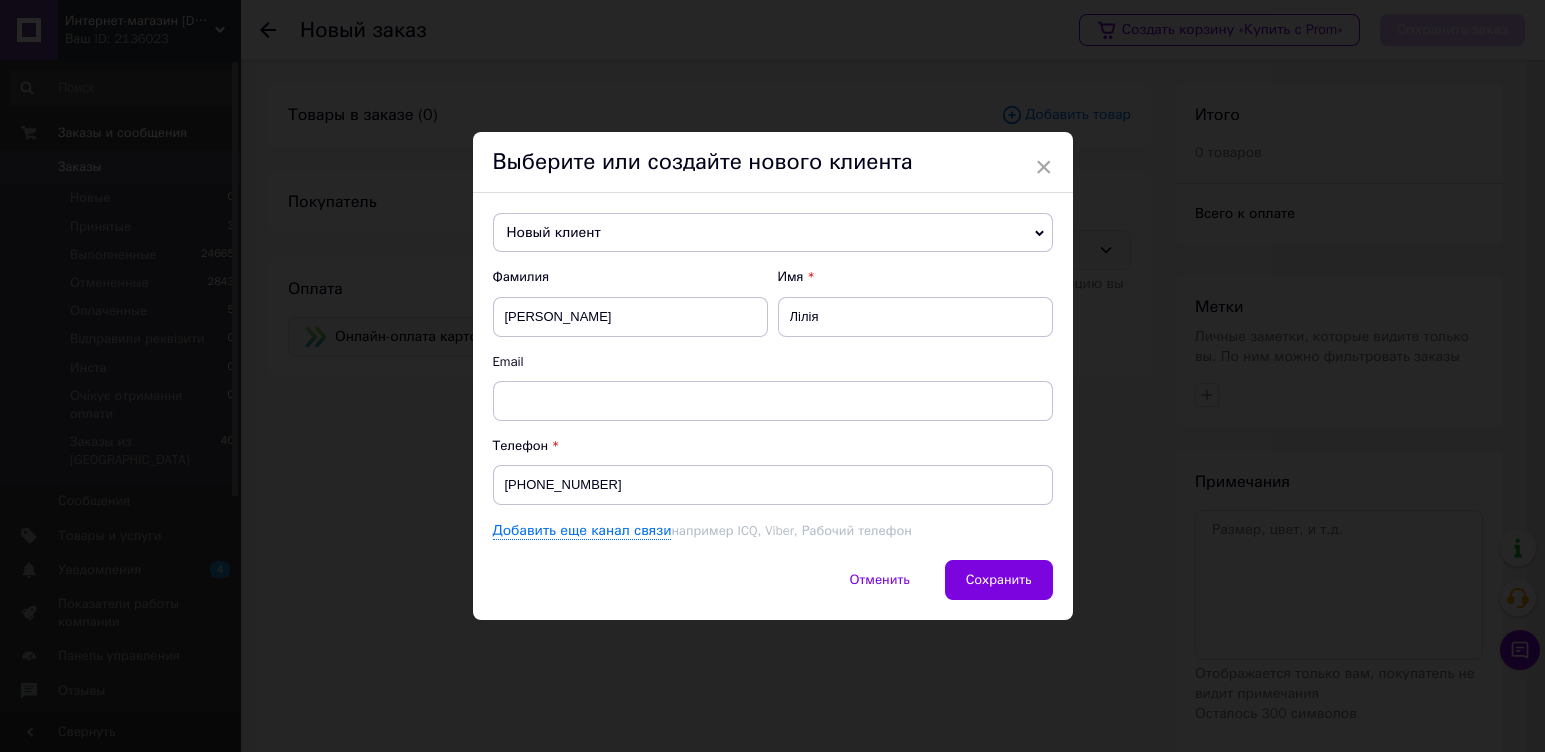 click on "Новый клиент [PERSON_NAME]   [PHONE_NUMBER] Білоус [PERSON_NAME]   [PHONE_NUMBER] [PERSON_NAME]   [PHONE_NUMBER] [GEOGRAPHIC_DATA]   [PHONE_NUMBER] [PERSON_NAME]   [PHONE_NUMBER] [PERSON_NAME] Іра   [PHONE_NUMBER] [PERSON_NAME]   [PHONE_NUMBER] [PERSON_NAME]   [PHONE_NUMBER] Кучугурная [PERSON_NAME]   [PHONE_NUMBER] [PERSON_NAME]   [PHONE_NUMBER] [PERSON_NAME]   [PHONE_NUMBER] [PERSON_NAME]   [PHONE_NUMBER] [PERSON_NAME]   [PHONE_NUMBER] Новый клиент   [PERSON_NAME]   [PHONE_NUMBER] [PERSON_NAME]   [PHONE_NUMBER] Приходна [PERSON_NAME]   [PHONE_NUMBER] Піхуник Лілія   [PHONE_NUMBER] [PERSON_NAME]   [PHONE_NUMBER] [PERSON_NAME]   [PHONE_NUMBER] [PERSON_NAME]   [PHONE_NUMBER] [PERSON_NAME] Имя [PERSON_NAME]" at bounding box center [773, 377] 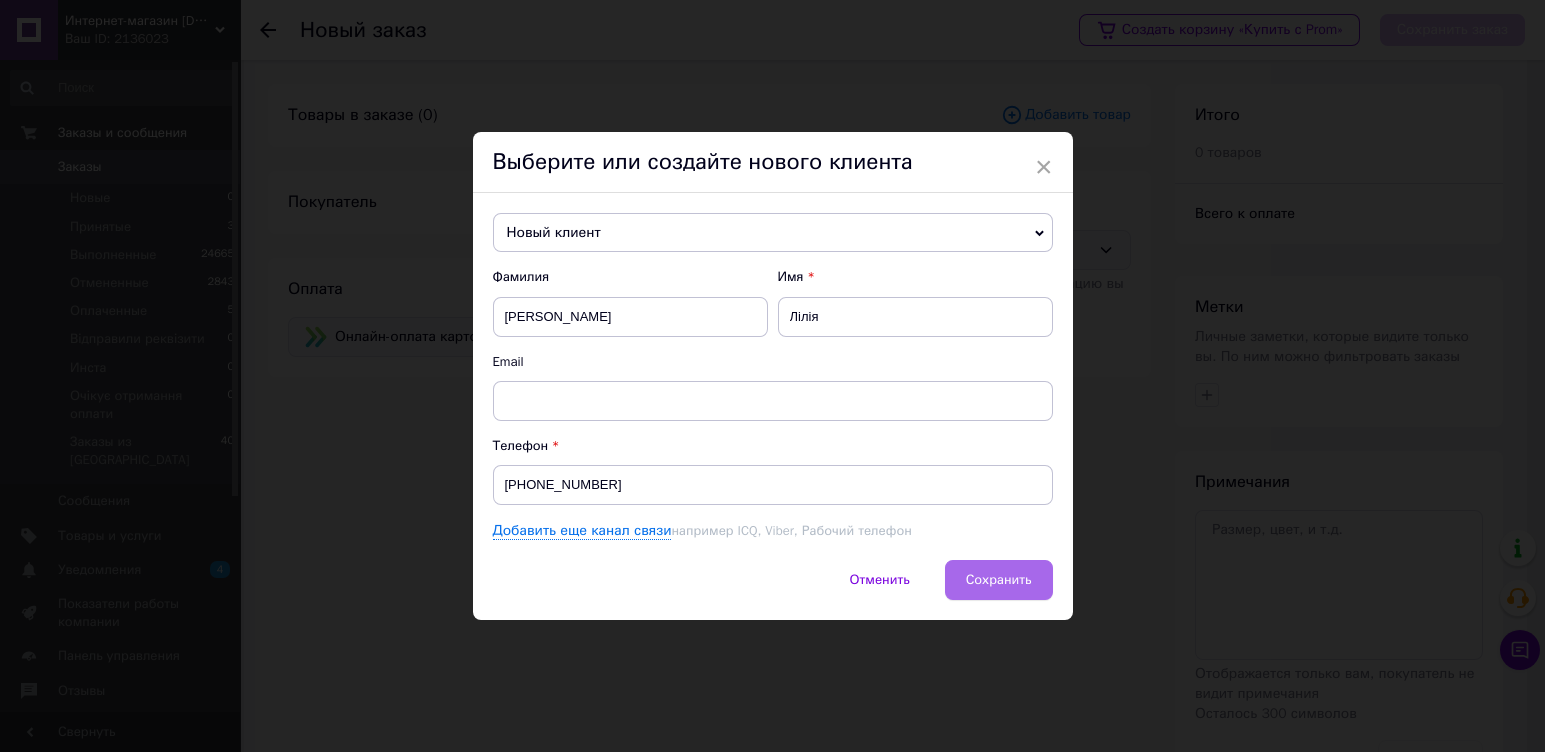 click on "Сохранить" at bounding box center [999, 579] 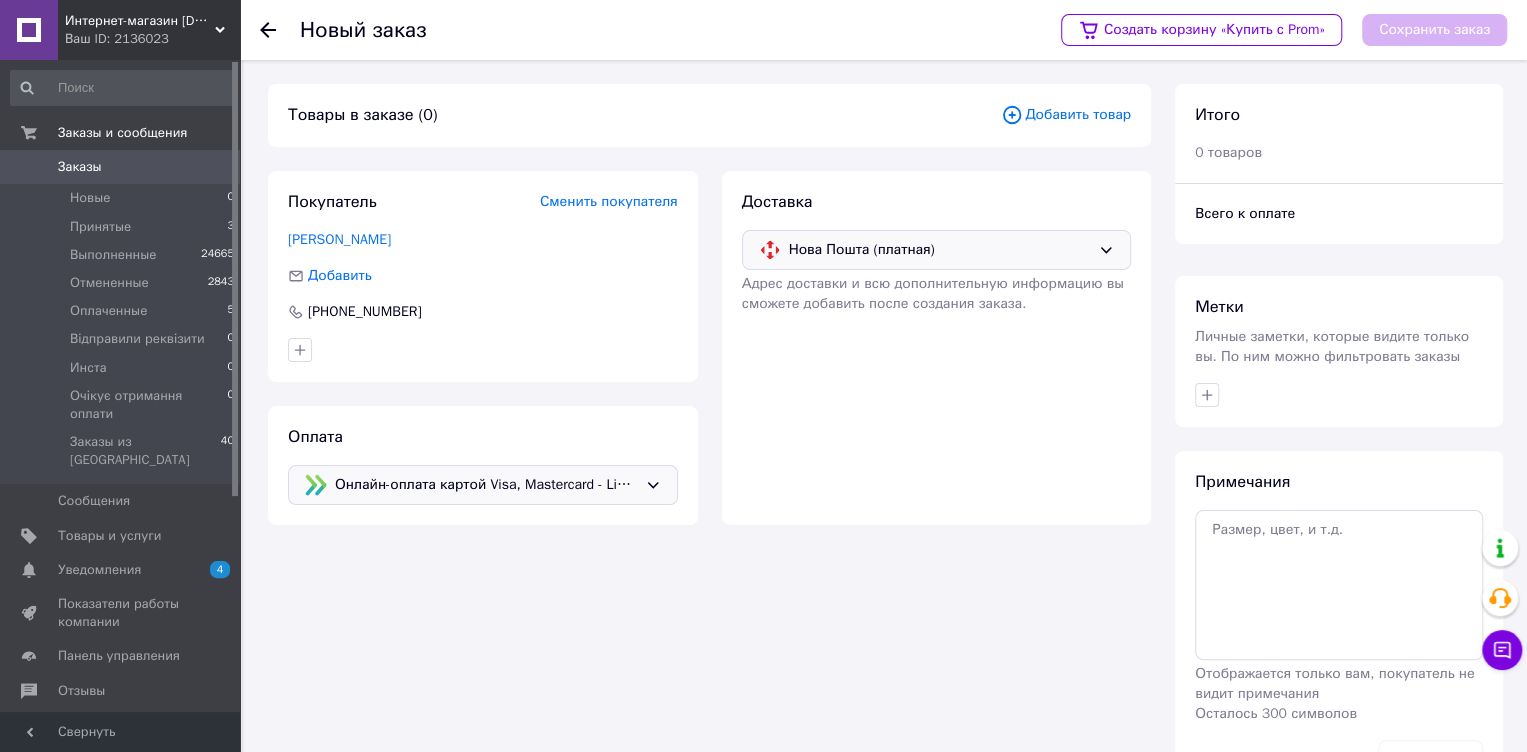 click on "Добавить товар" at bounding box center (1066, 115) 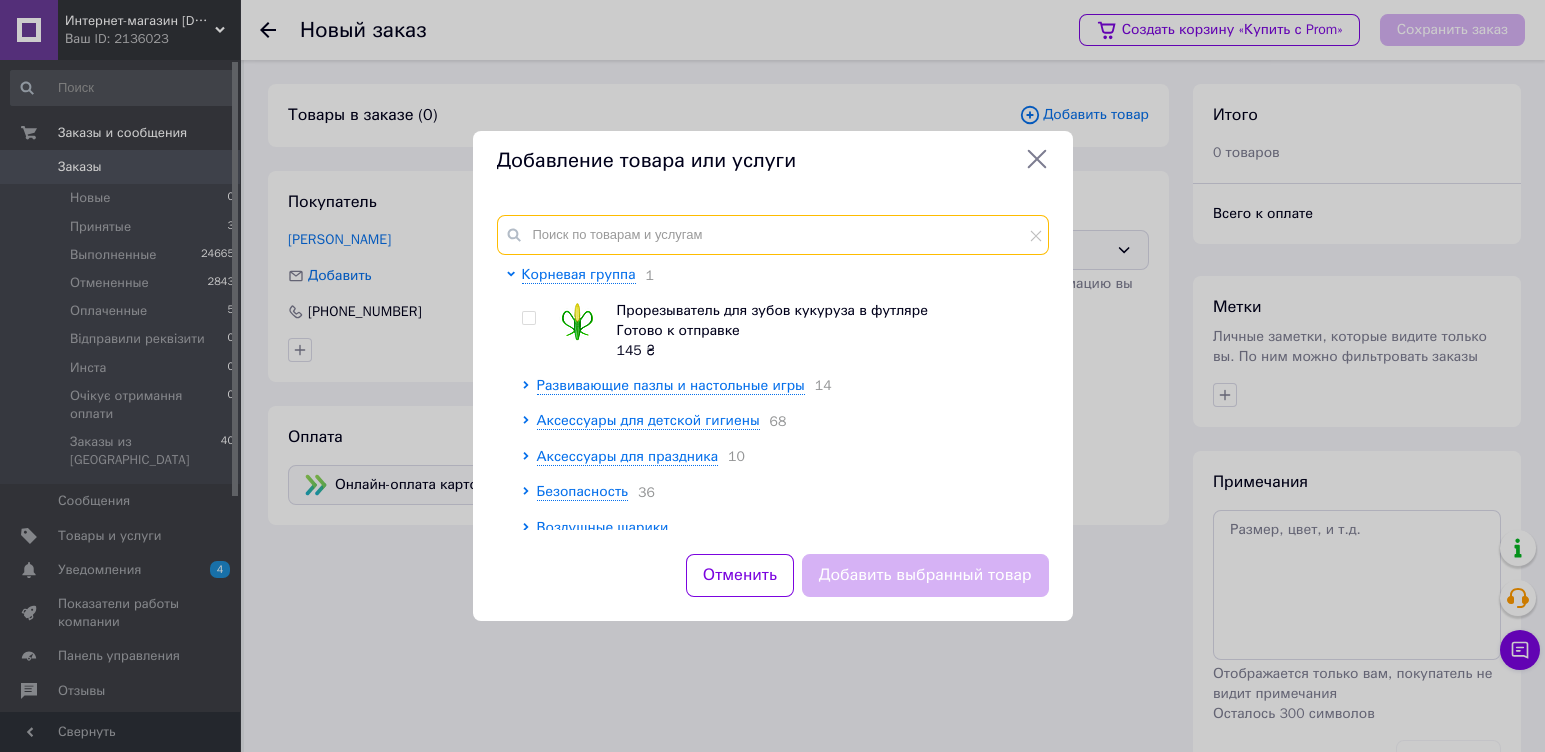 click at bounding box center [773, 235] 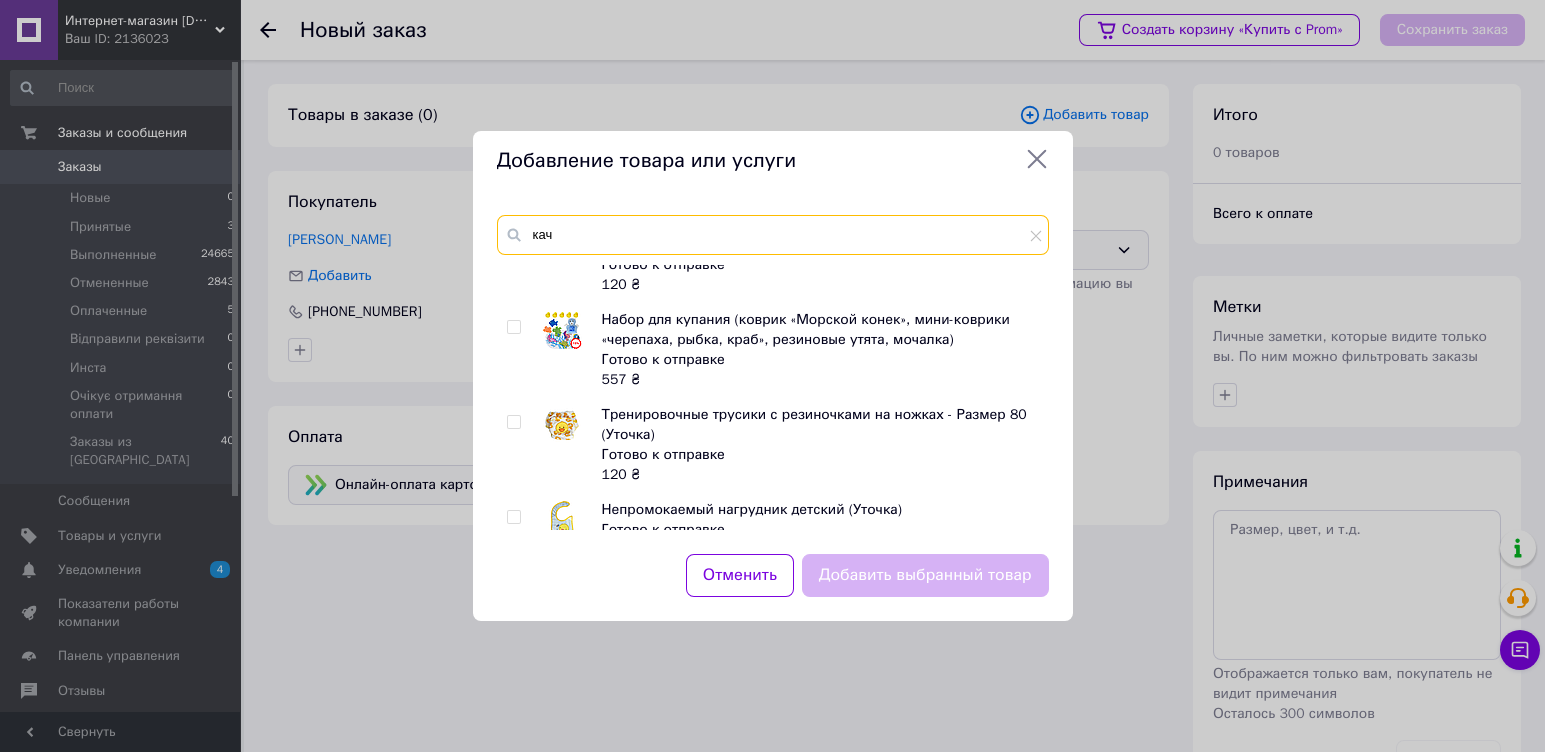 scroll, scrollTop: 499, scrollLeft: 0, axis: vertical 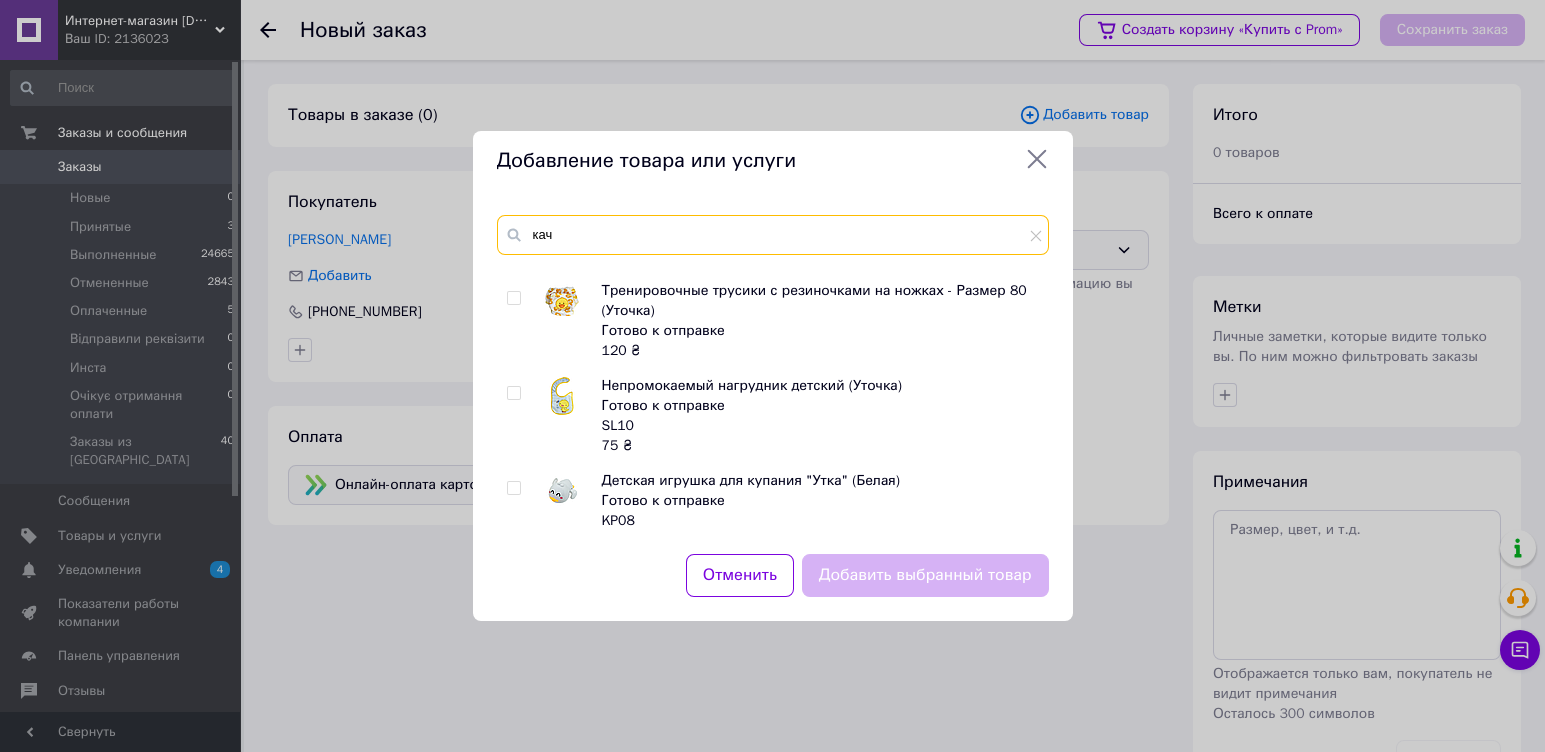 type on "кач" 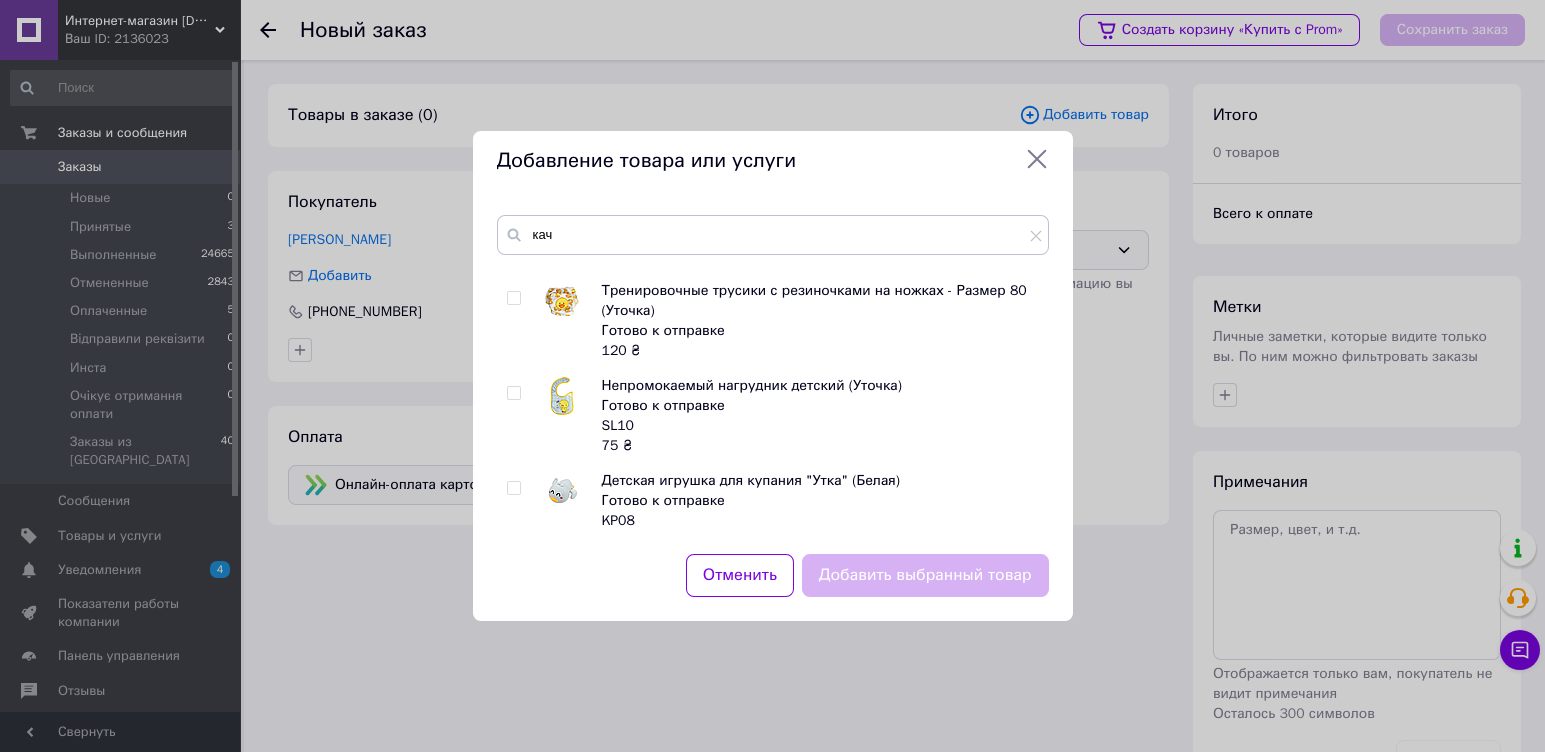 click at bounding box center [513, 298] 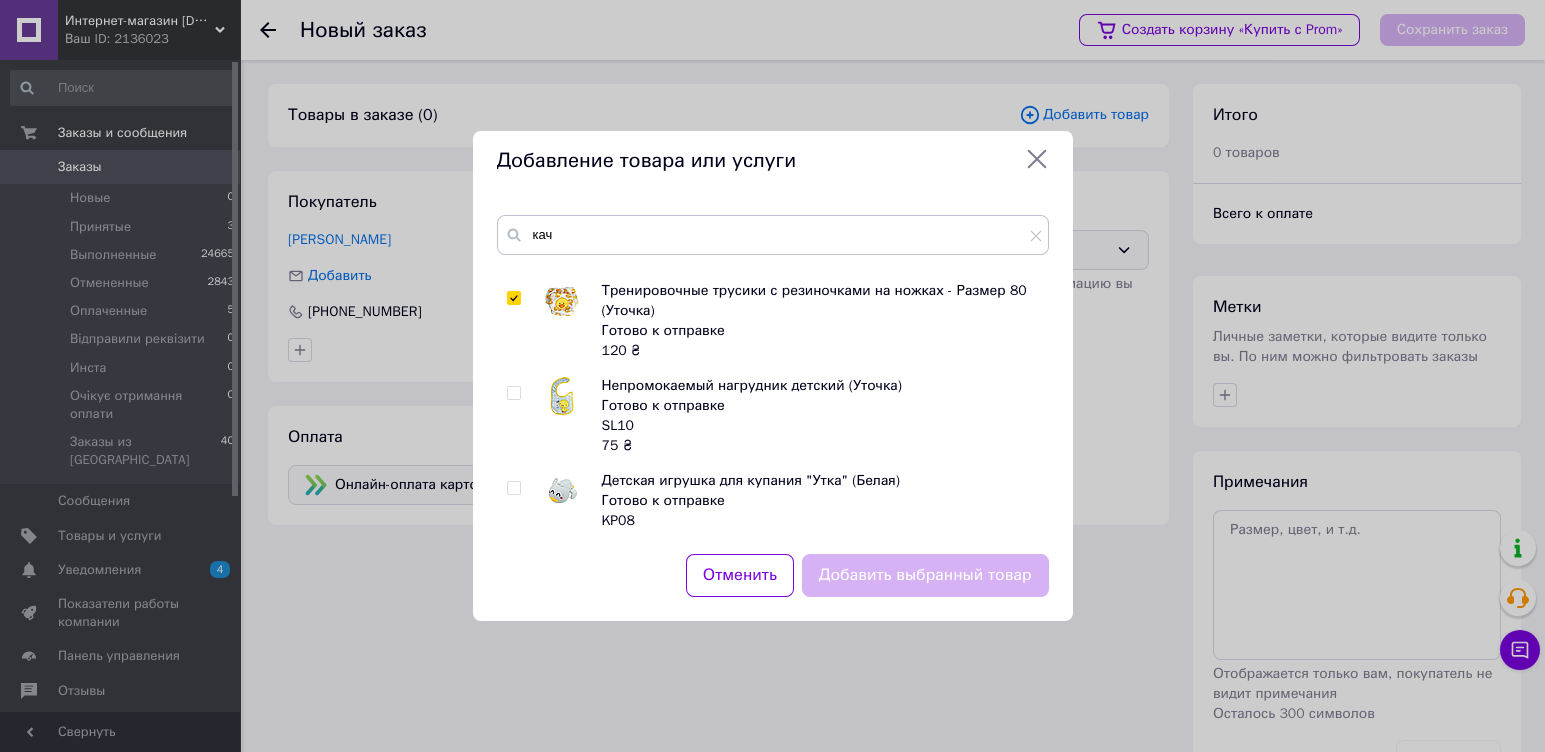 checkbox on "true" 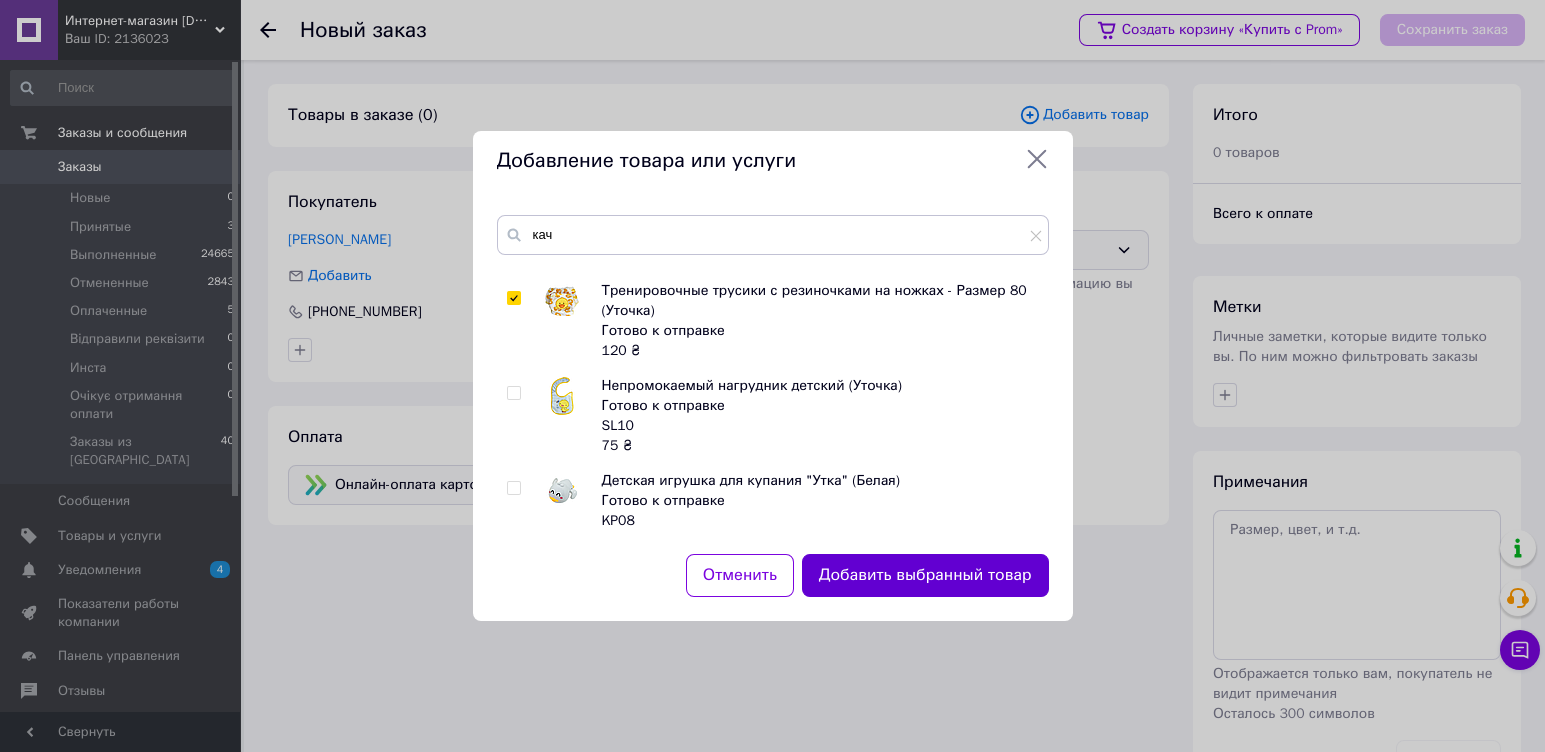 click on "Добавить выбранный товар" at bounding box center (925, 575) 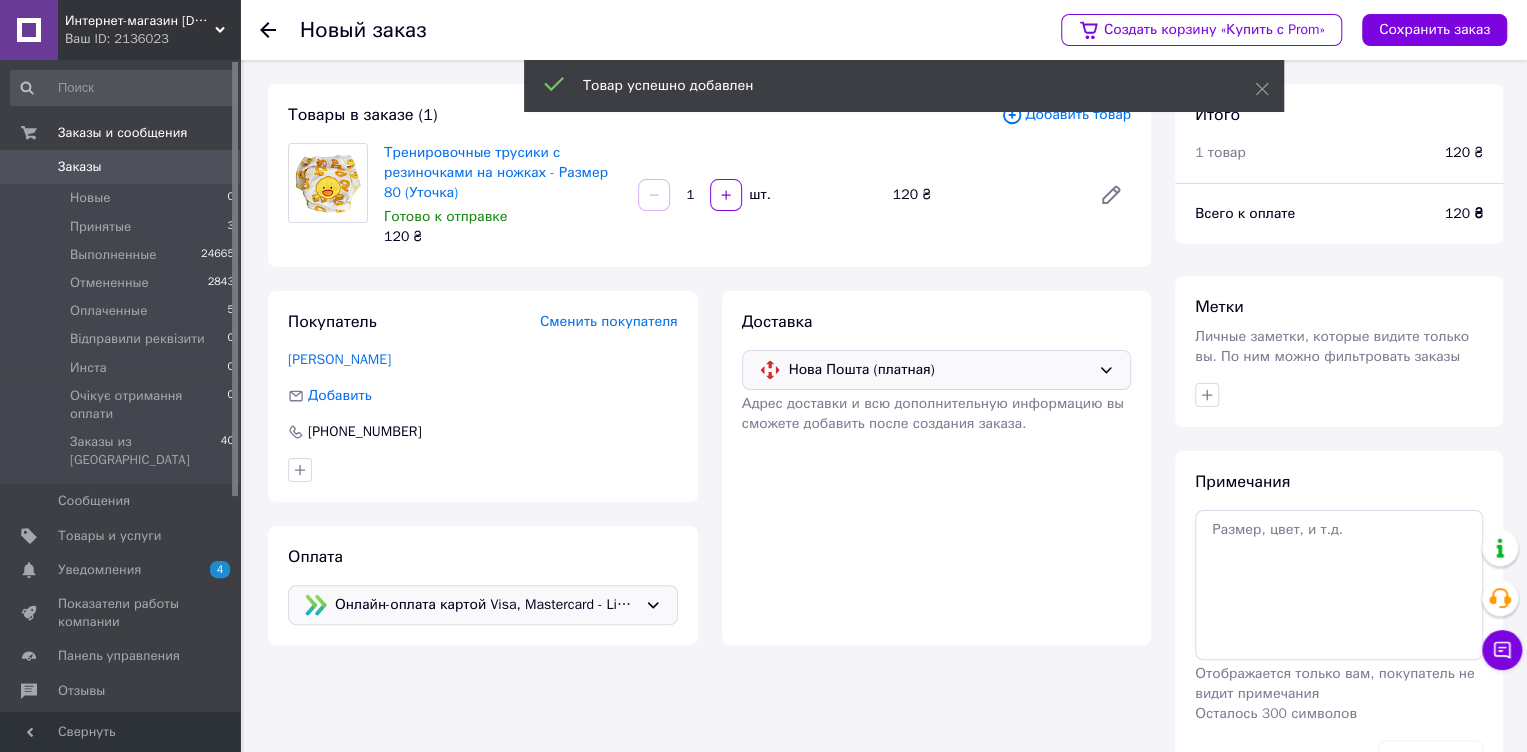 click on "Добавить товар" at bounding box center (1066, 115) 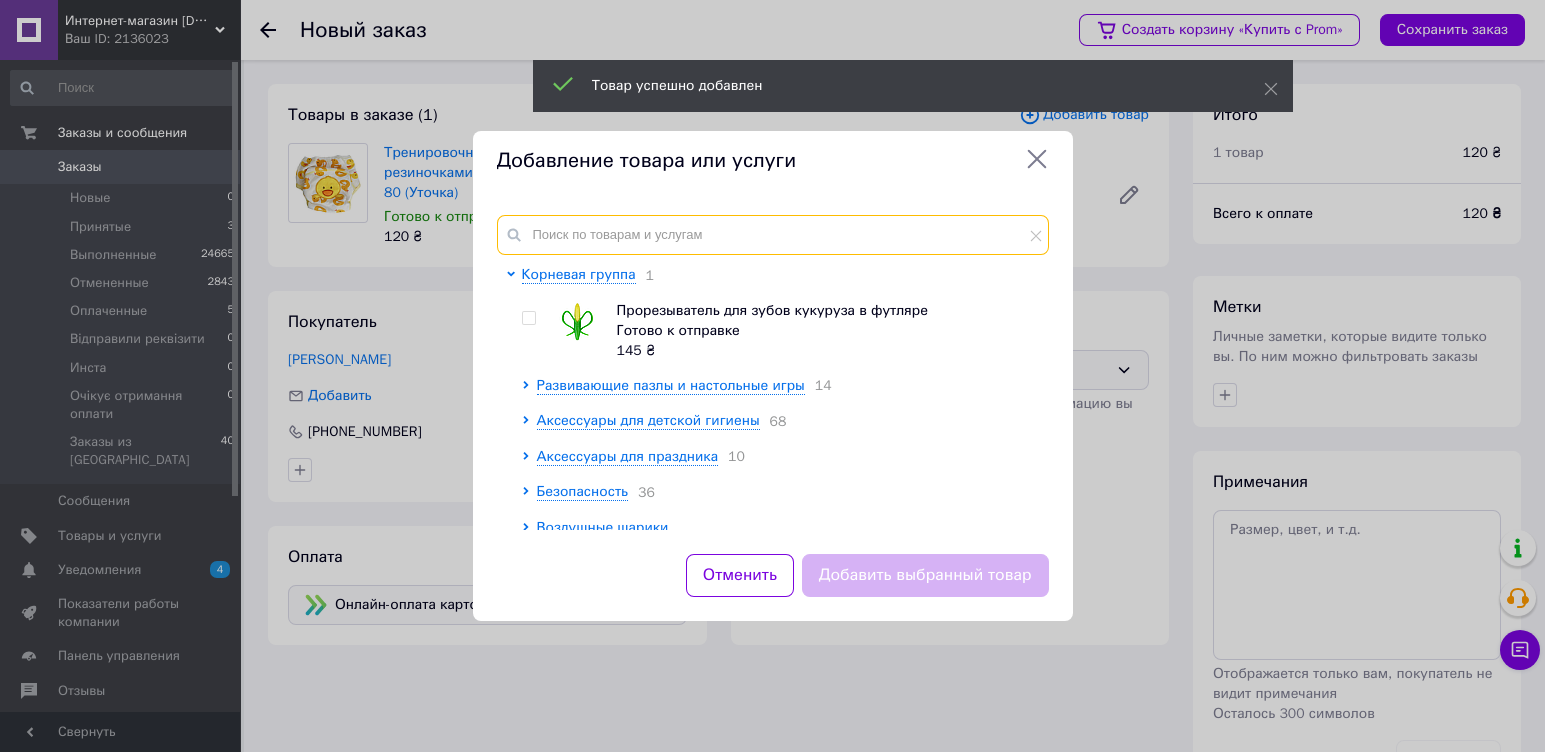 click at bounding box center [773, 235] 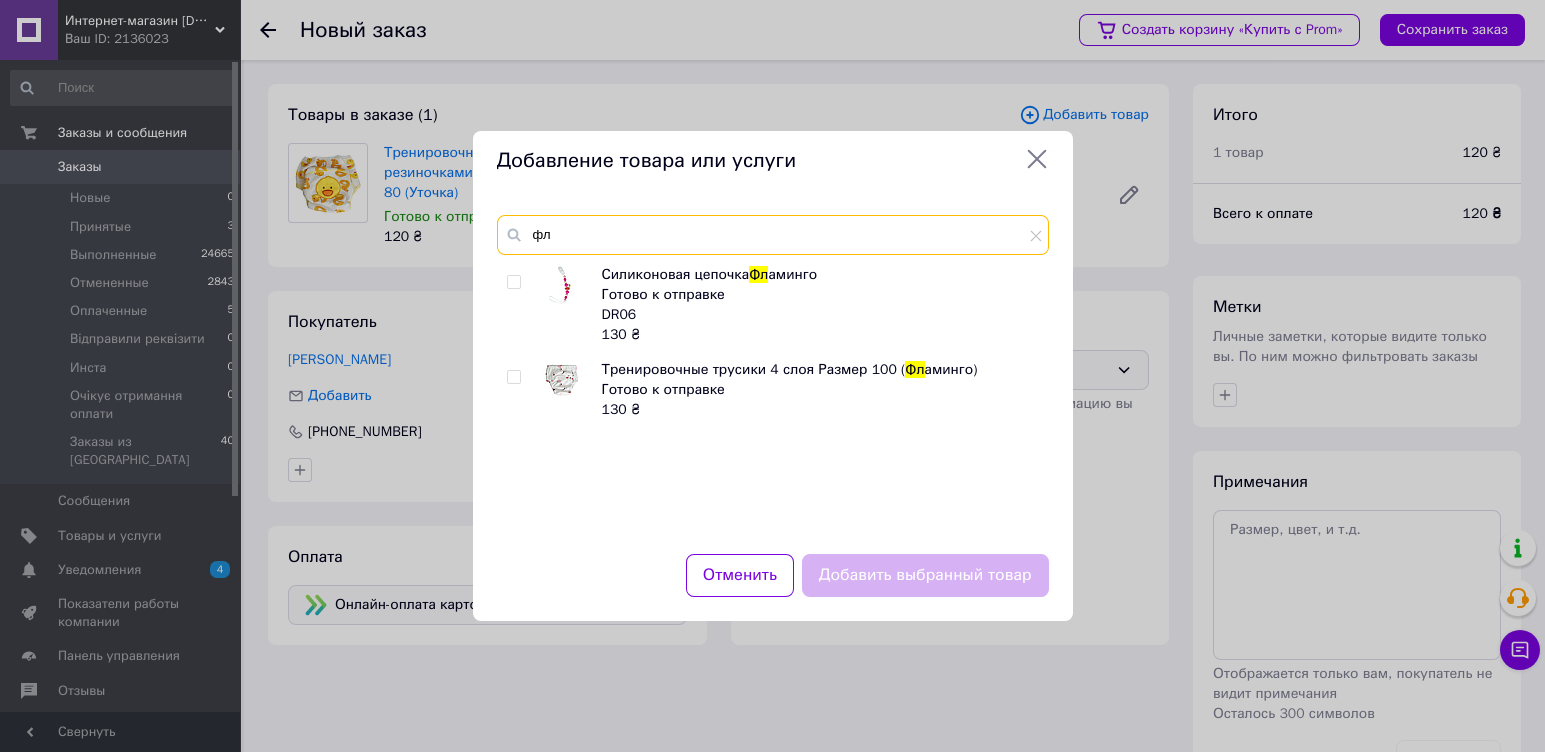 type on "ф" 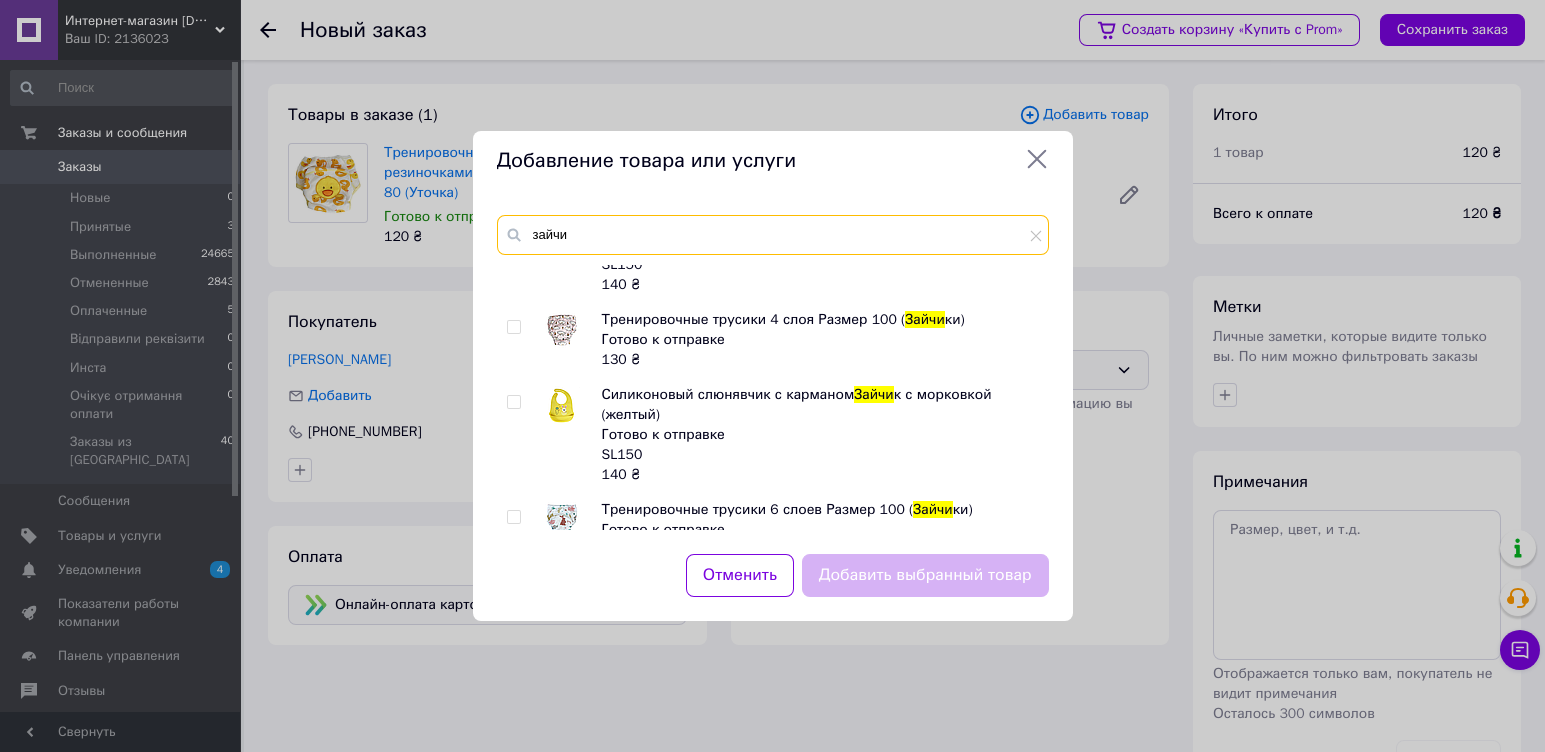 scroll, scrollTop: 1185, scrollLeft: 0, axis: vertical 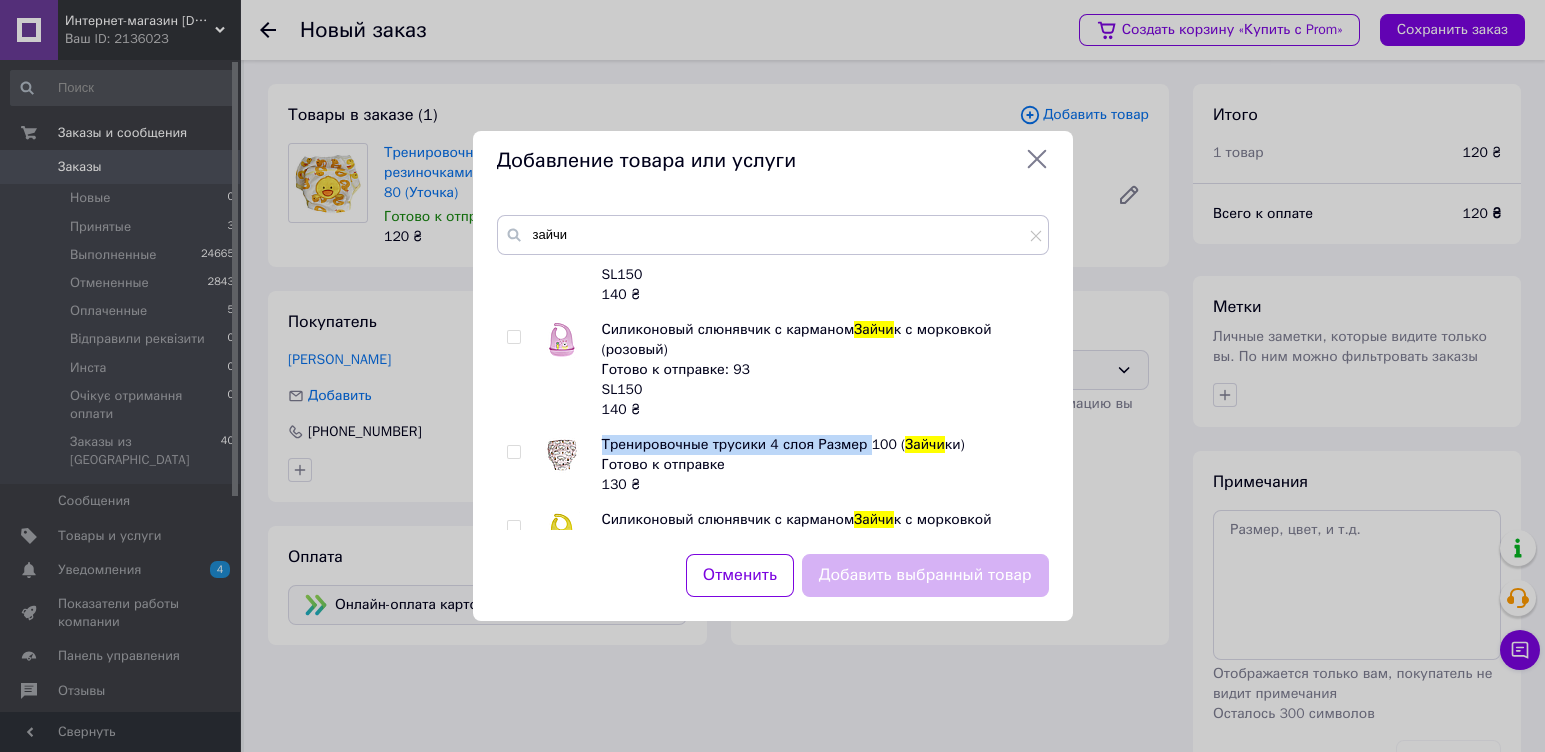 drag, startPoint x: 602, startPoint y: 443, endPoint x: 857, endPoint y: 454, distance: 255.23715 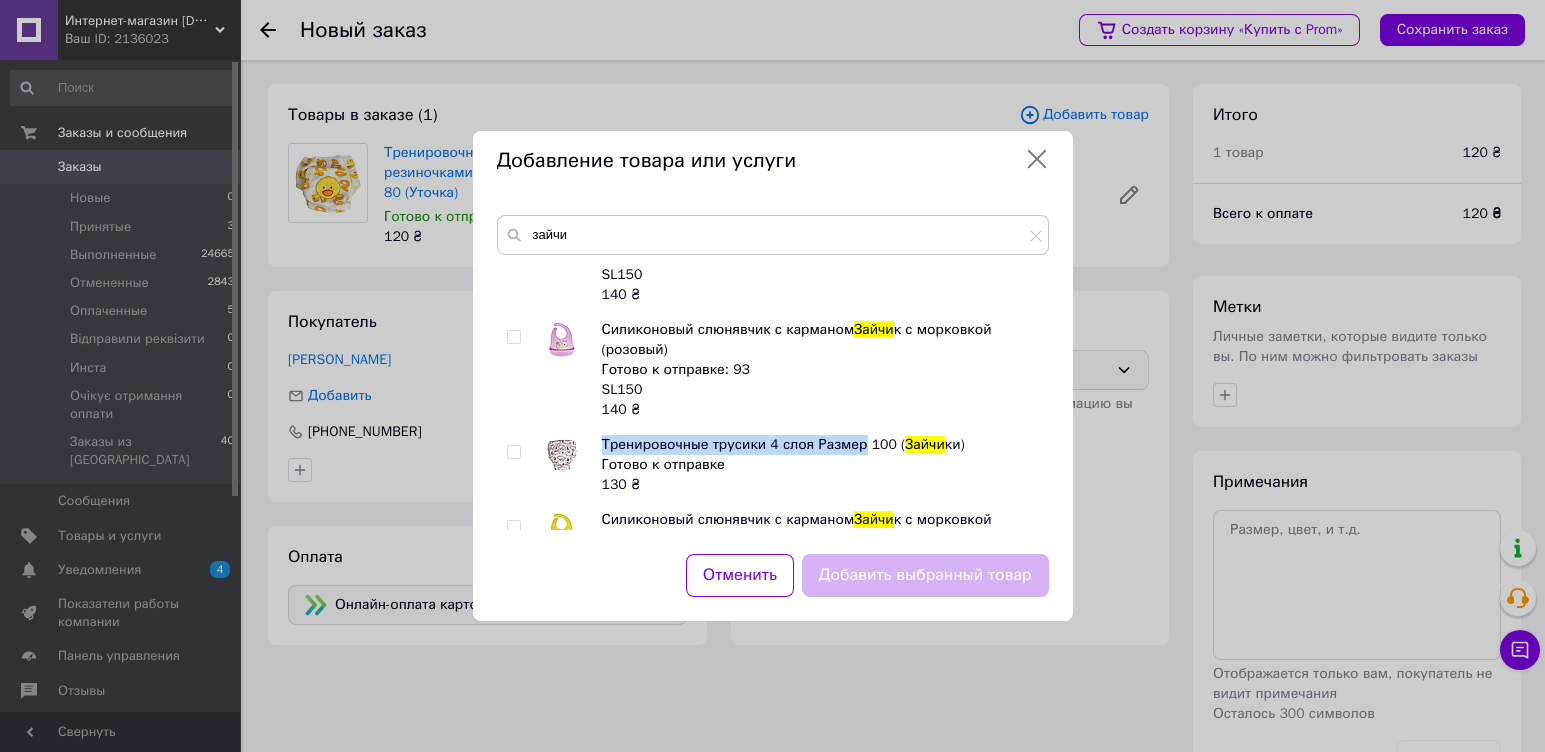 copy on "Тренировочные трусики 4 слоя Размер" 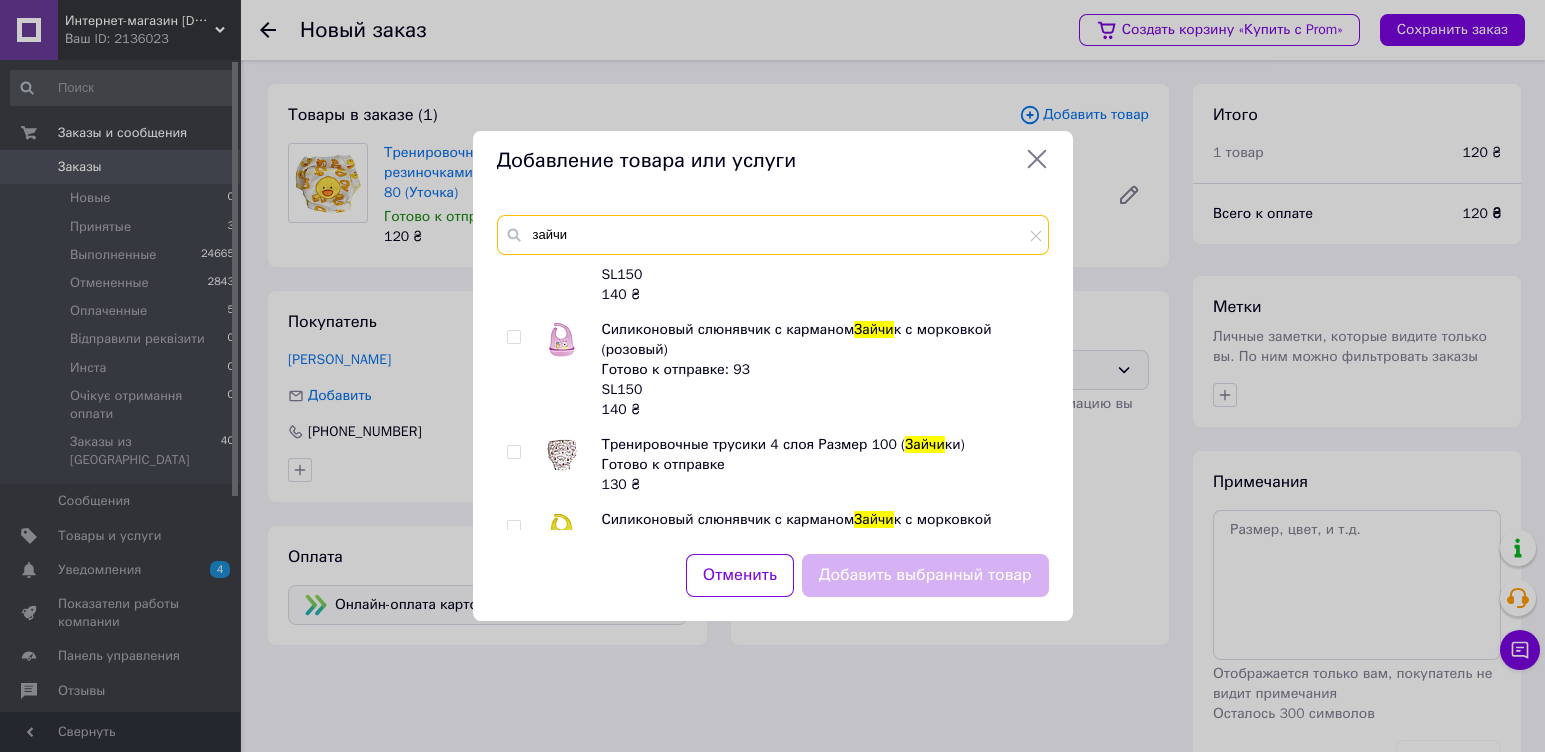 click on "зайчи" at bounding box center [773, 235] 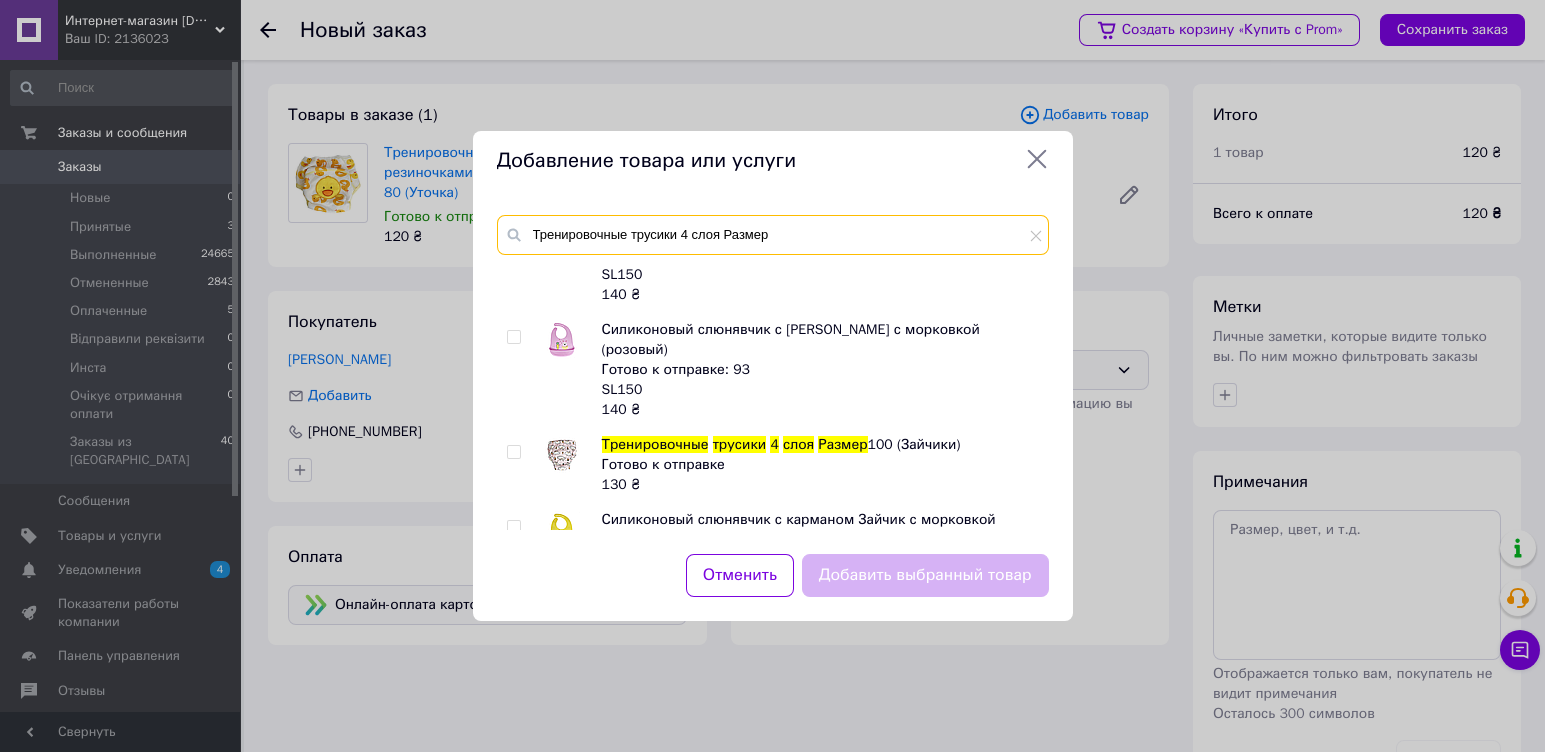 type on "Тренировочные трусики 4 слоя Размер" 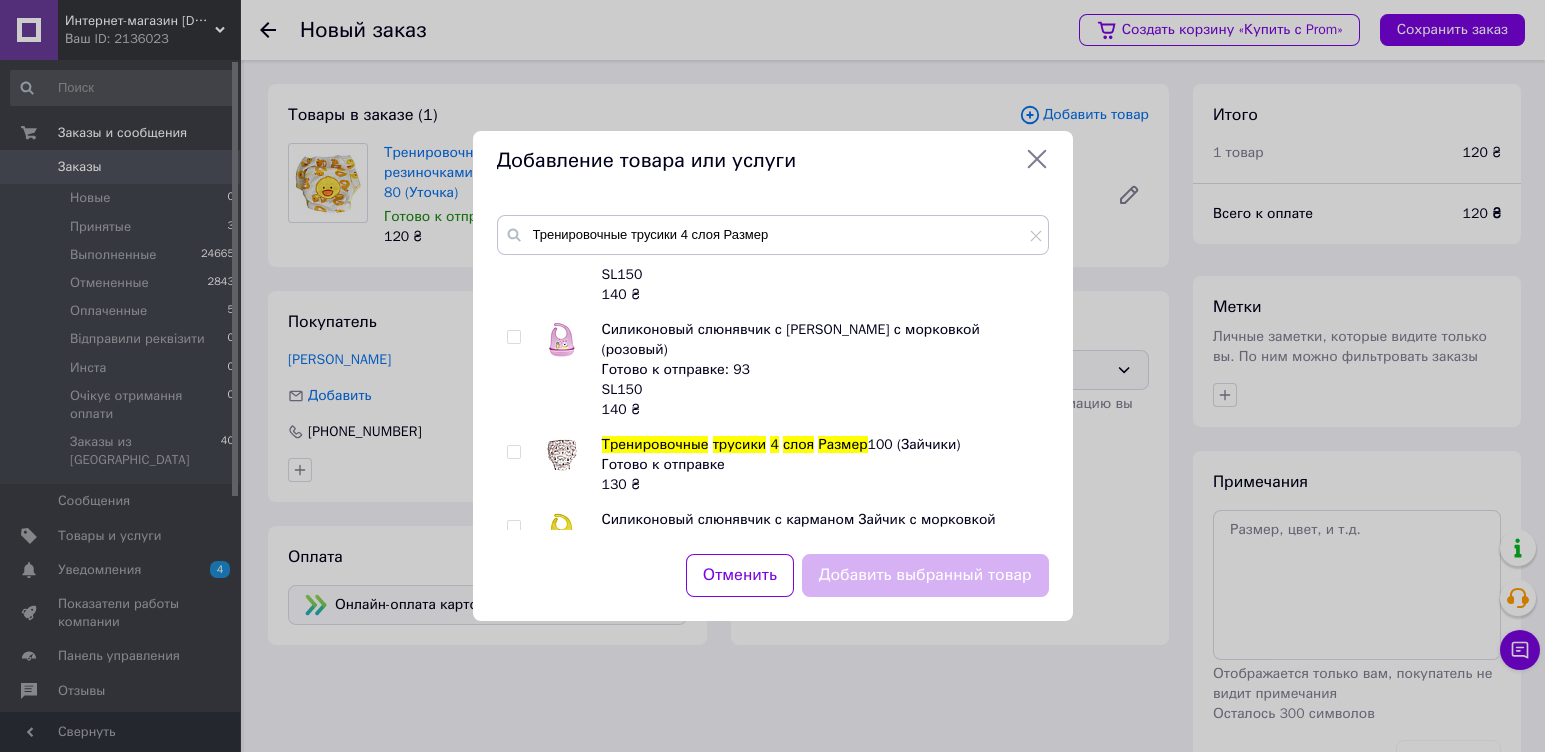 click at bounding box center [513, 452] 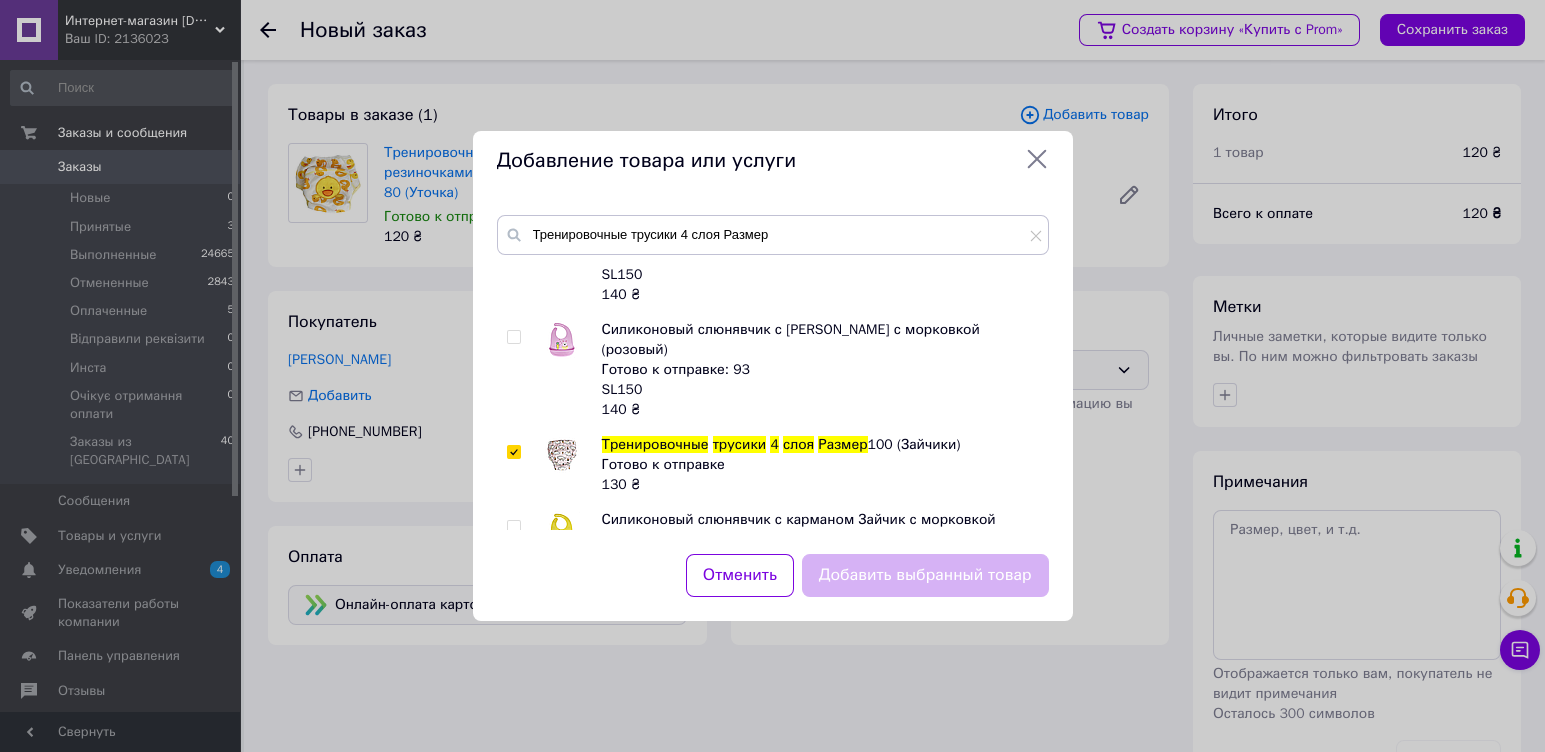 checkbox on "true" 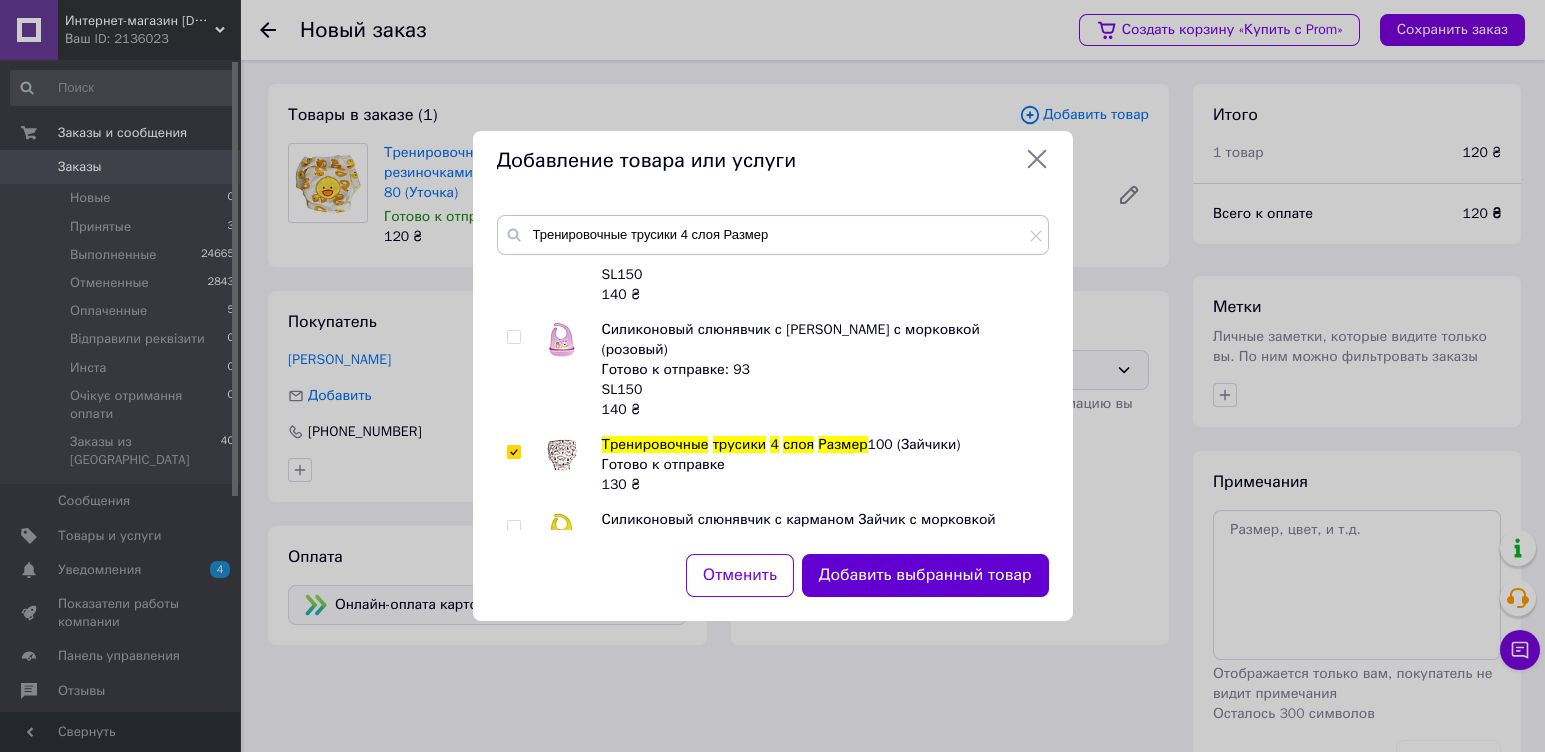 click on "Добавить выбранный товар" at bounding box center (925, 575) 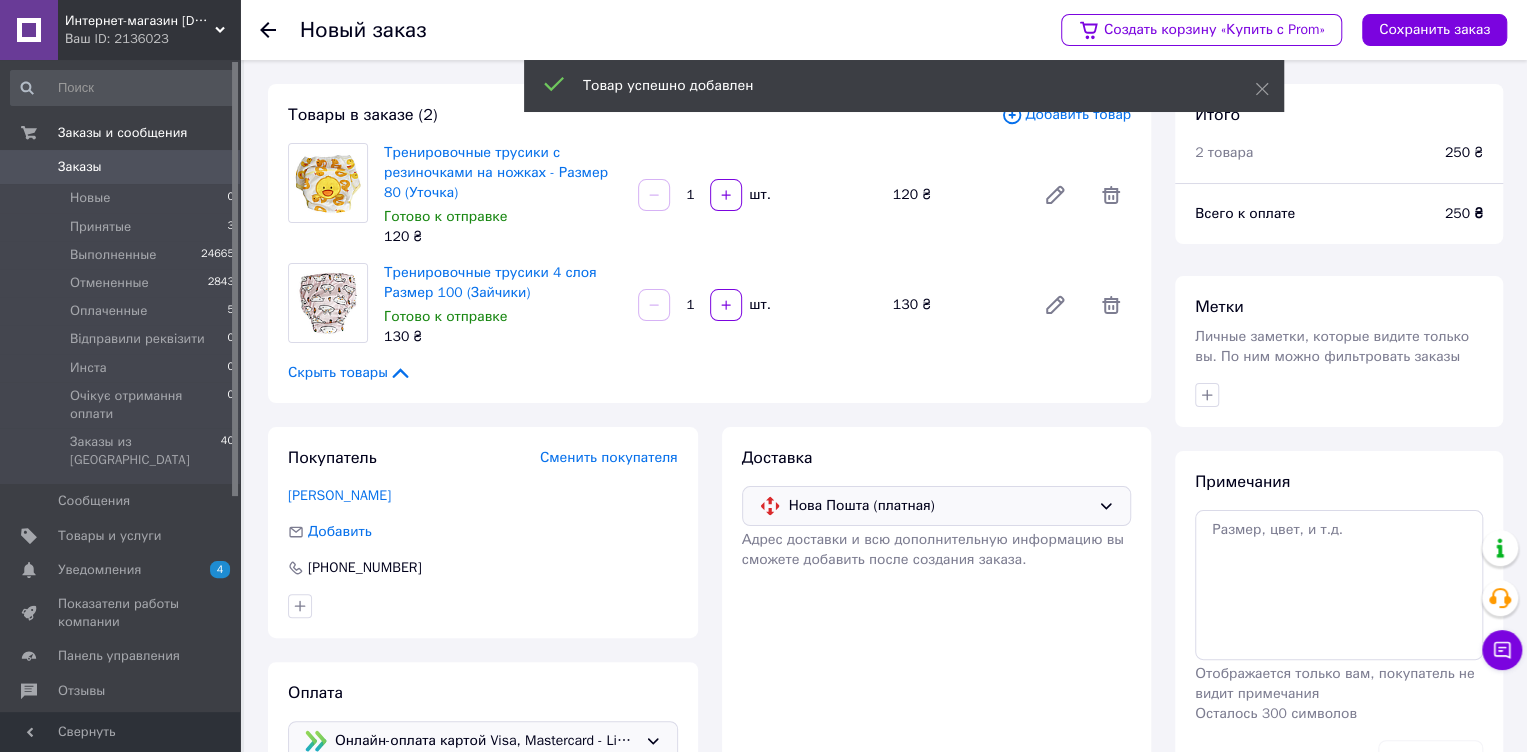 click on "Добавить товар" at bounding box center (1066, 115) 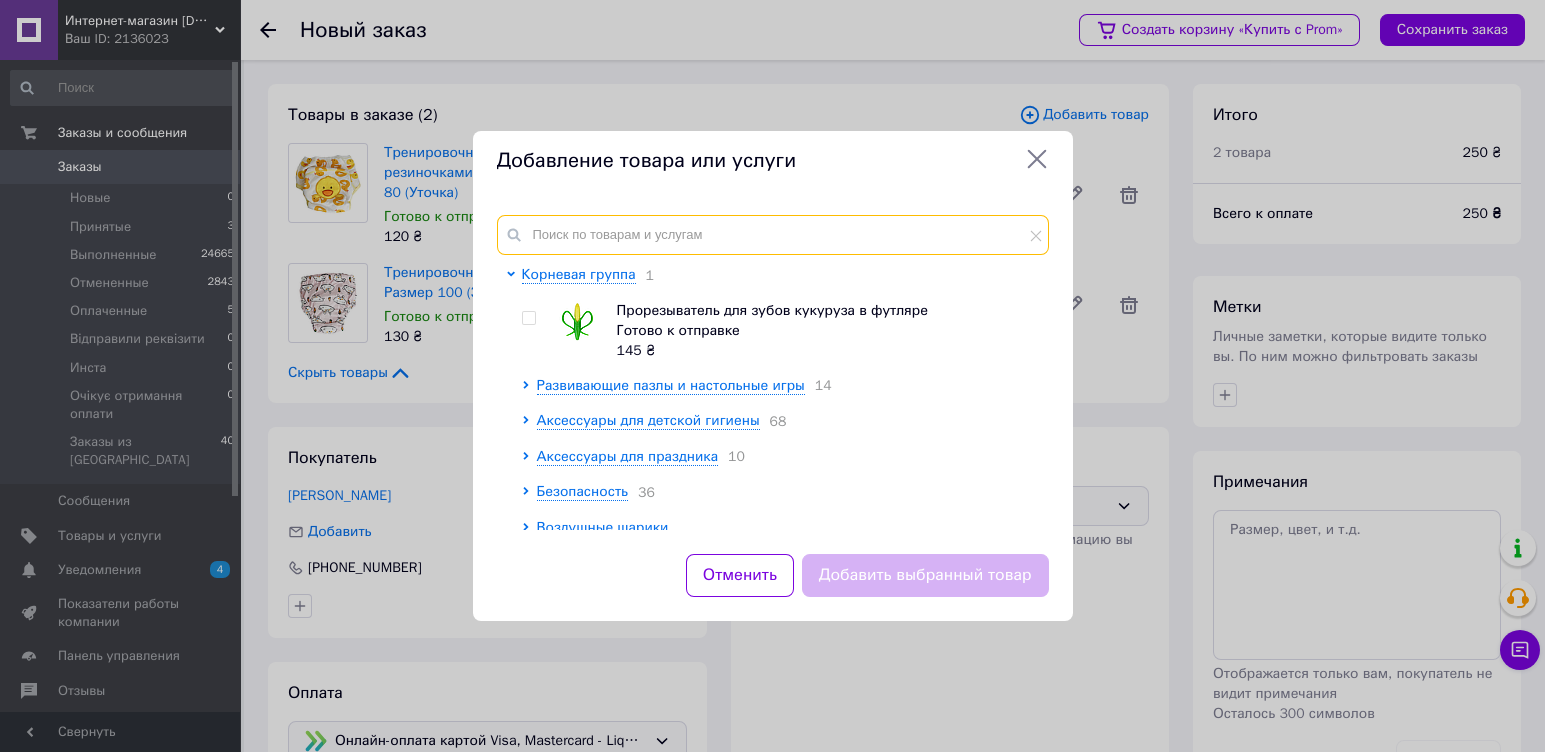 click at bounding box center [773, 235] 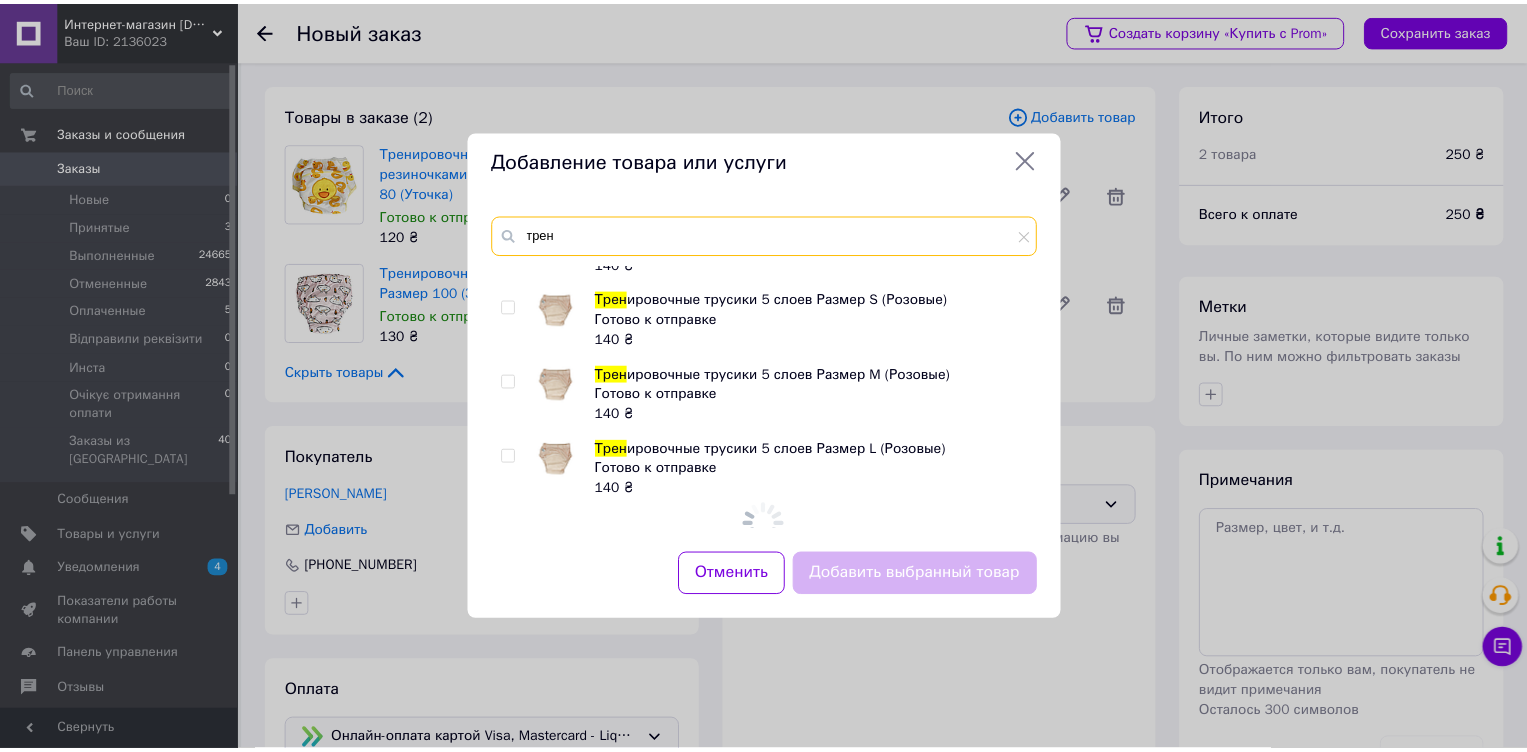 scroll, scrollTop: 2725, scrollLeft: 0, axis: vertical 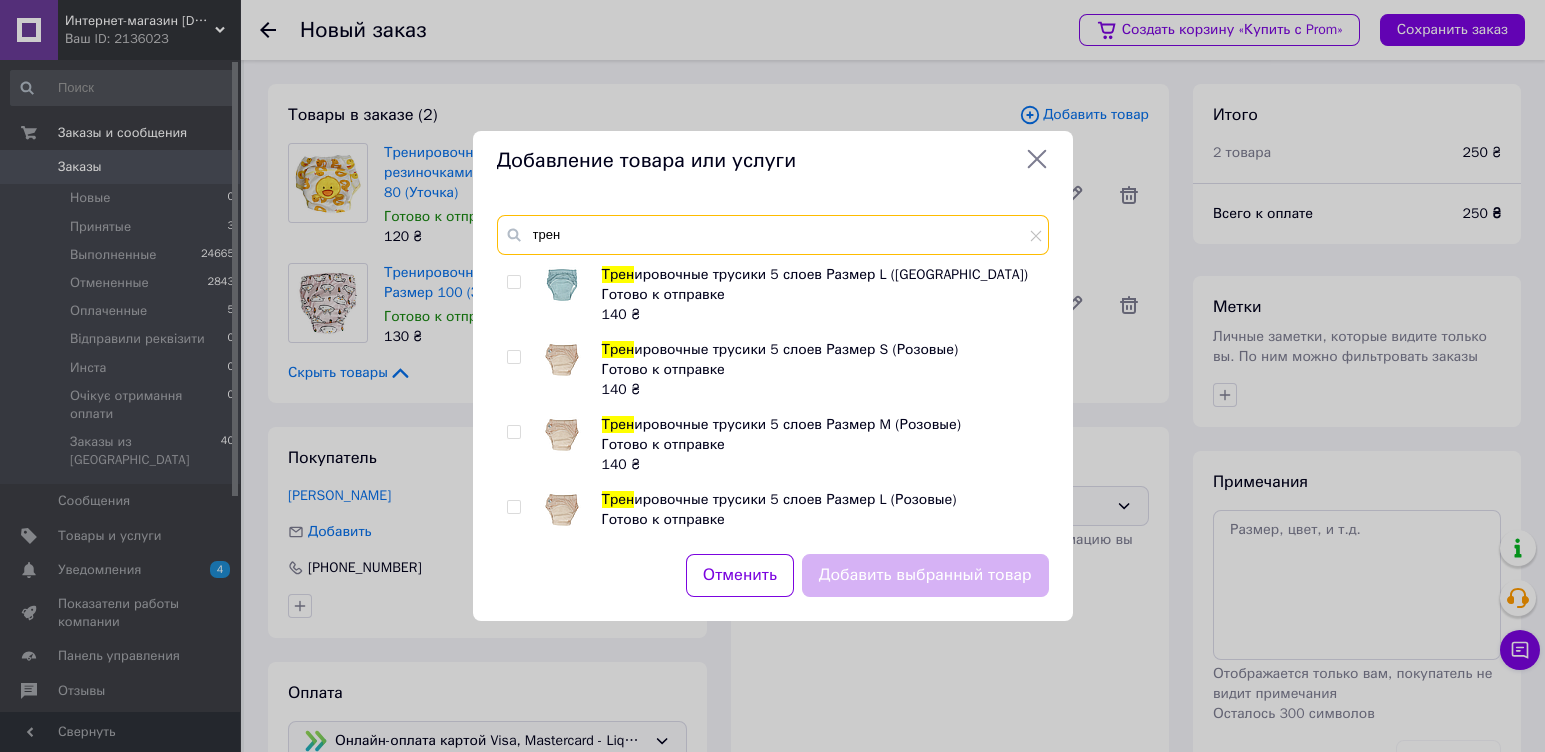 type on "трен" 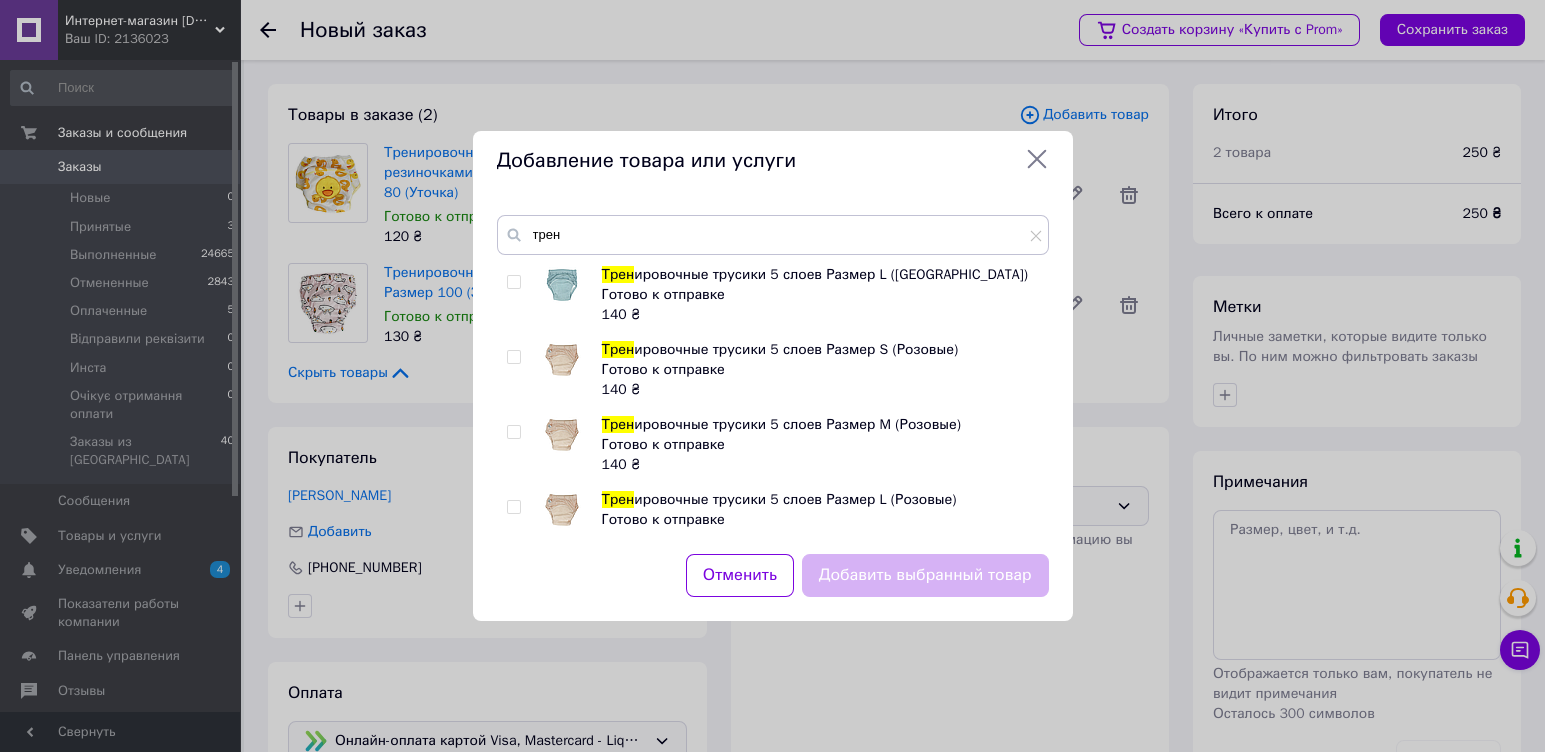 click at bounding box center (517, 295) 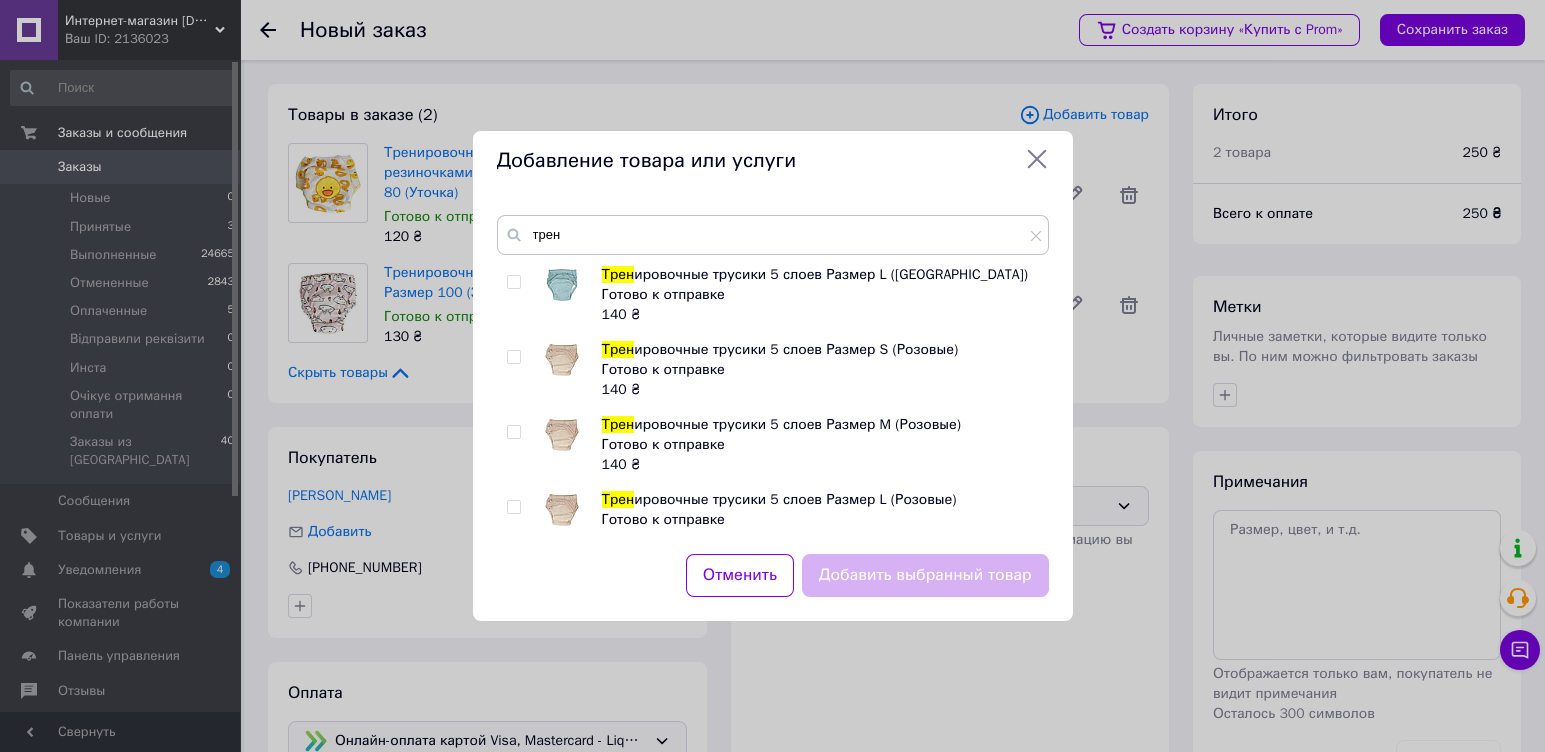 click at bounding box center [513, 357] 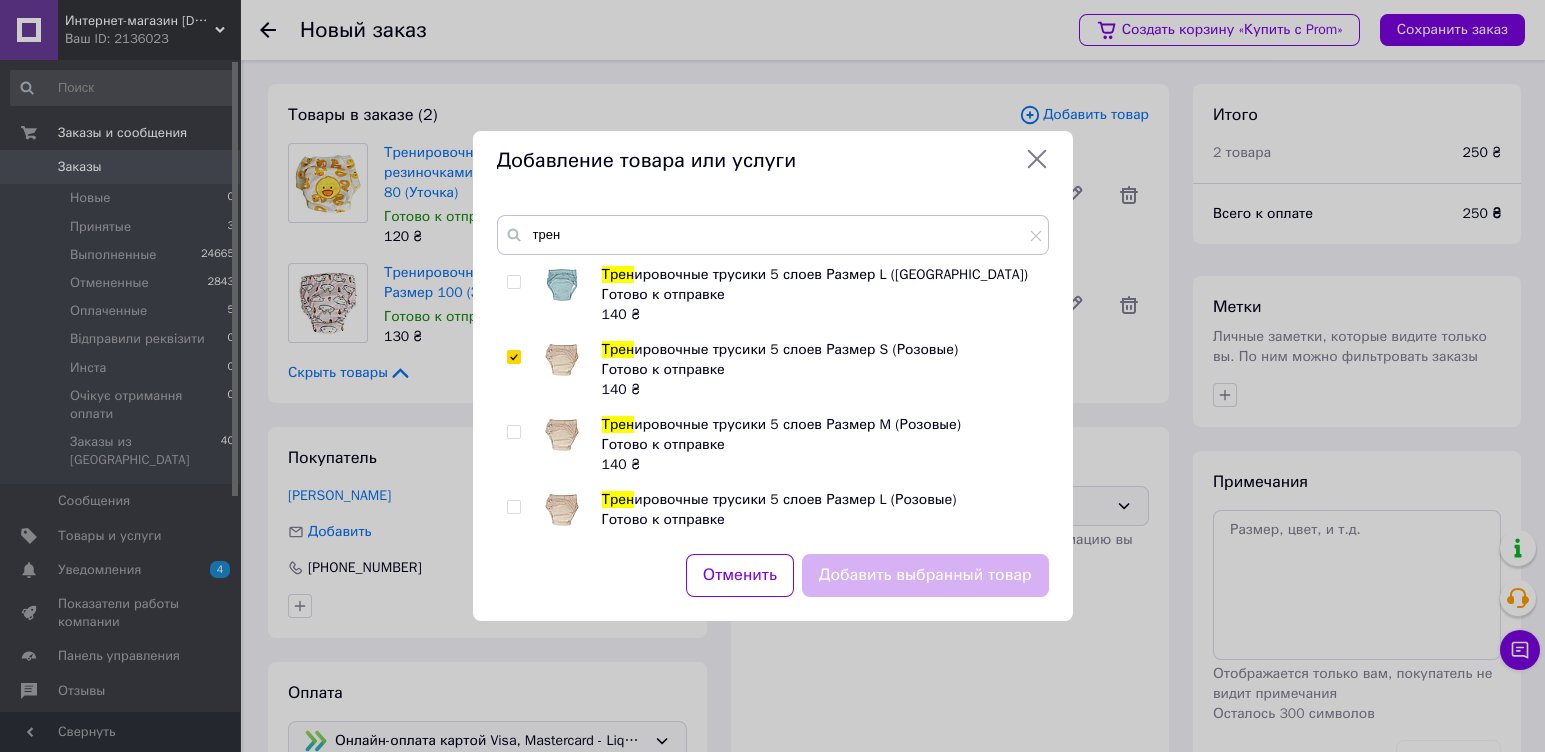 checkbox on "true" 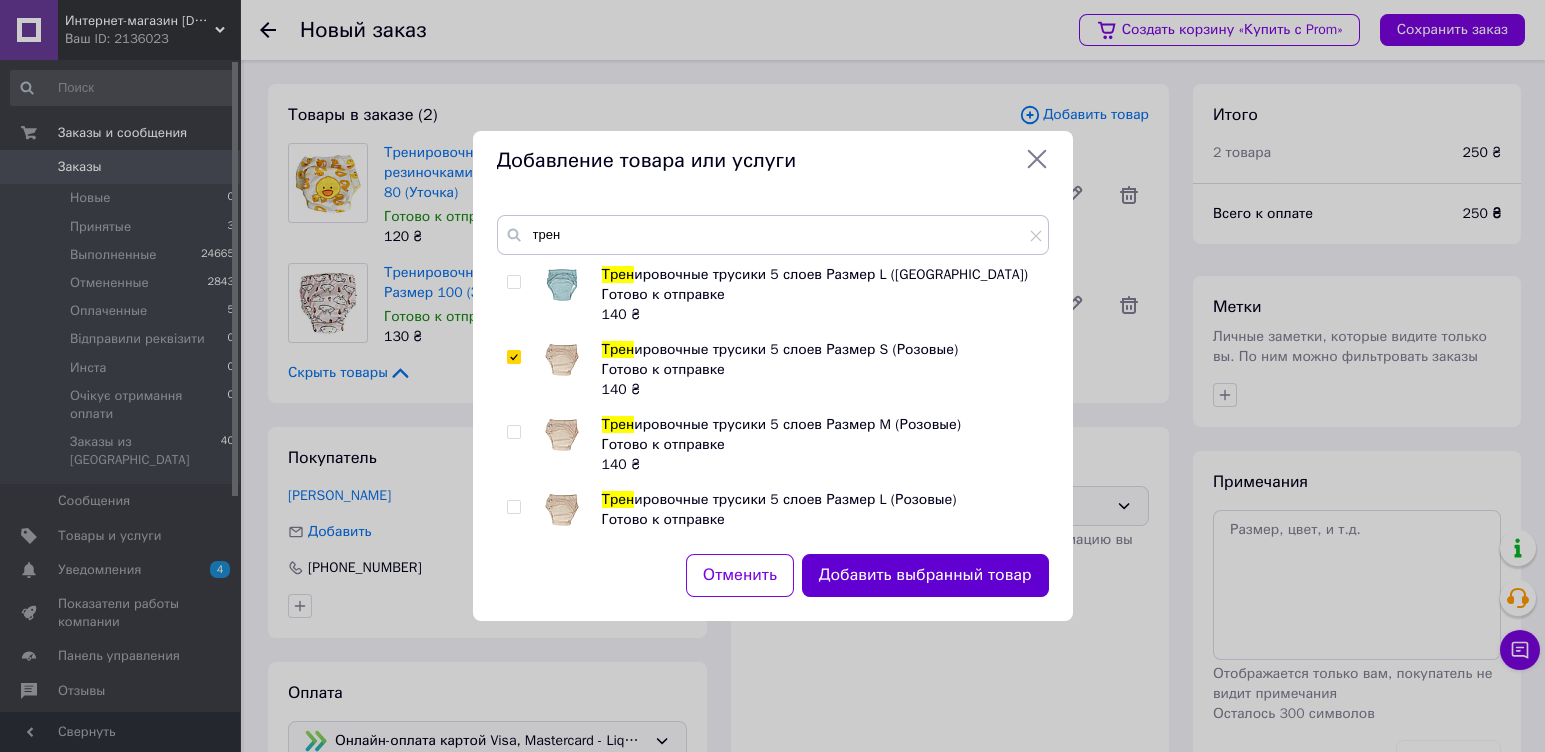 click on "Добавить выбранный товар" at bounding box center [925, 575] 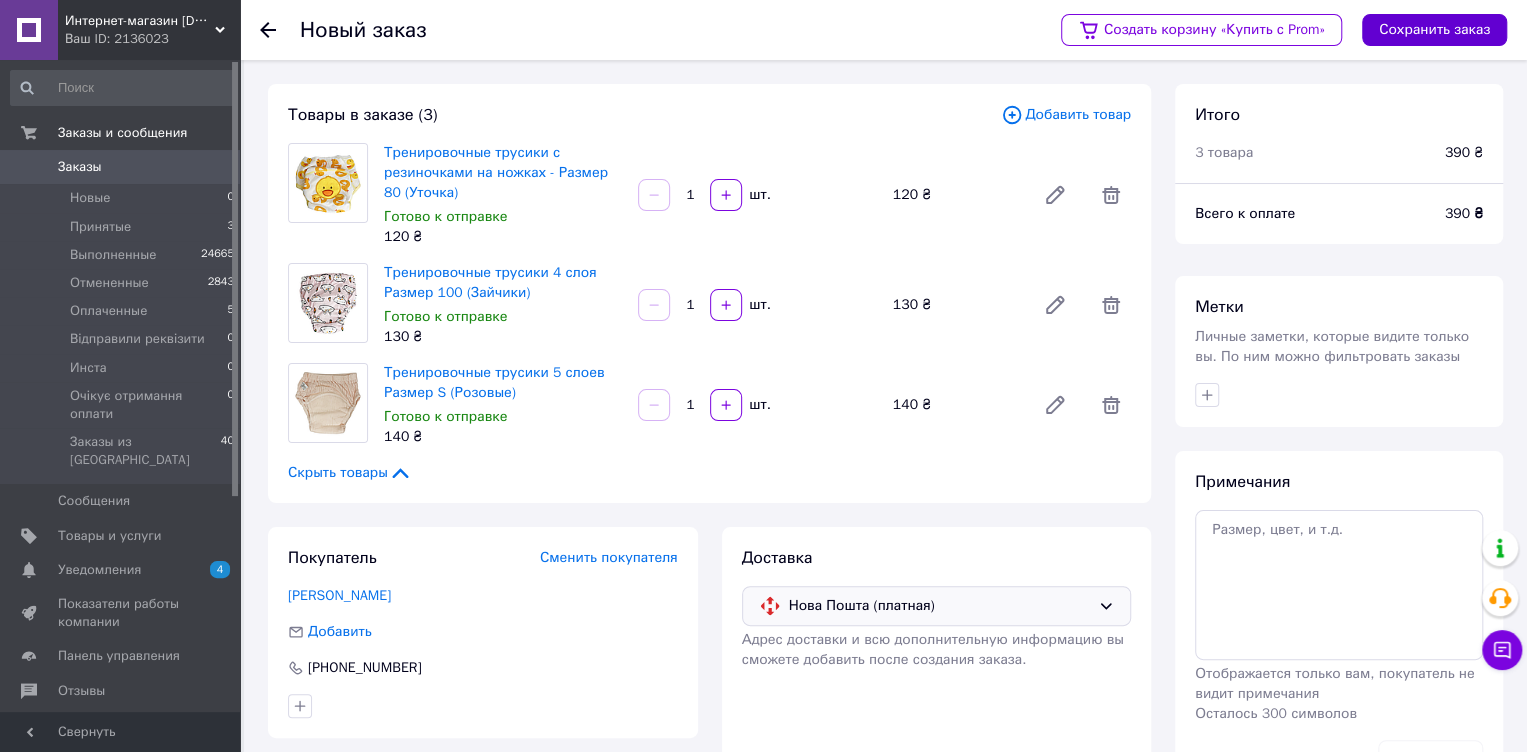 click on "Сохранить заказ" at bounding box center [1434, 30] 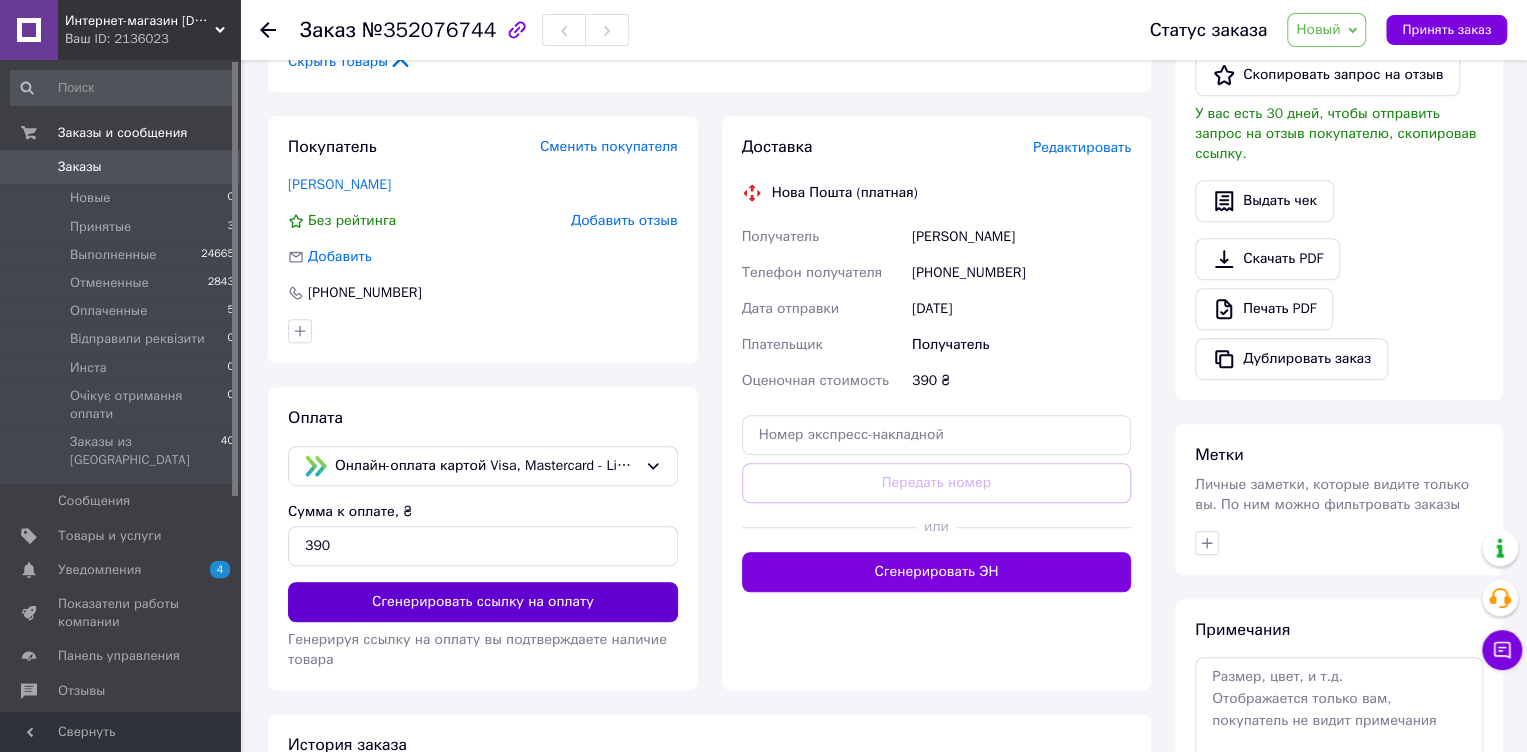 scroll, scrollTop: 651, scrollLeft: 0, axis: vertical 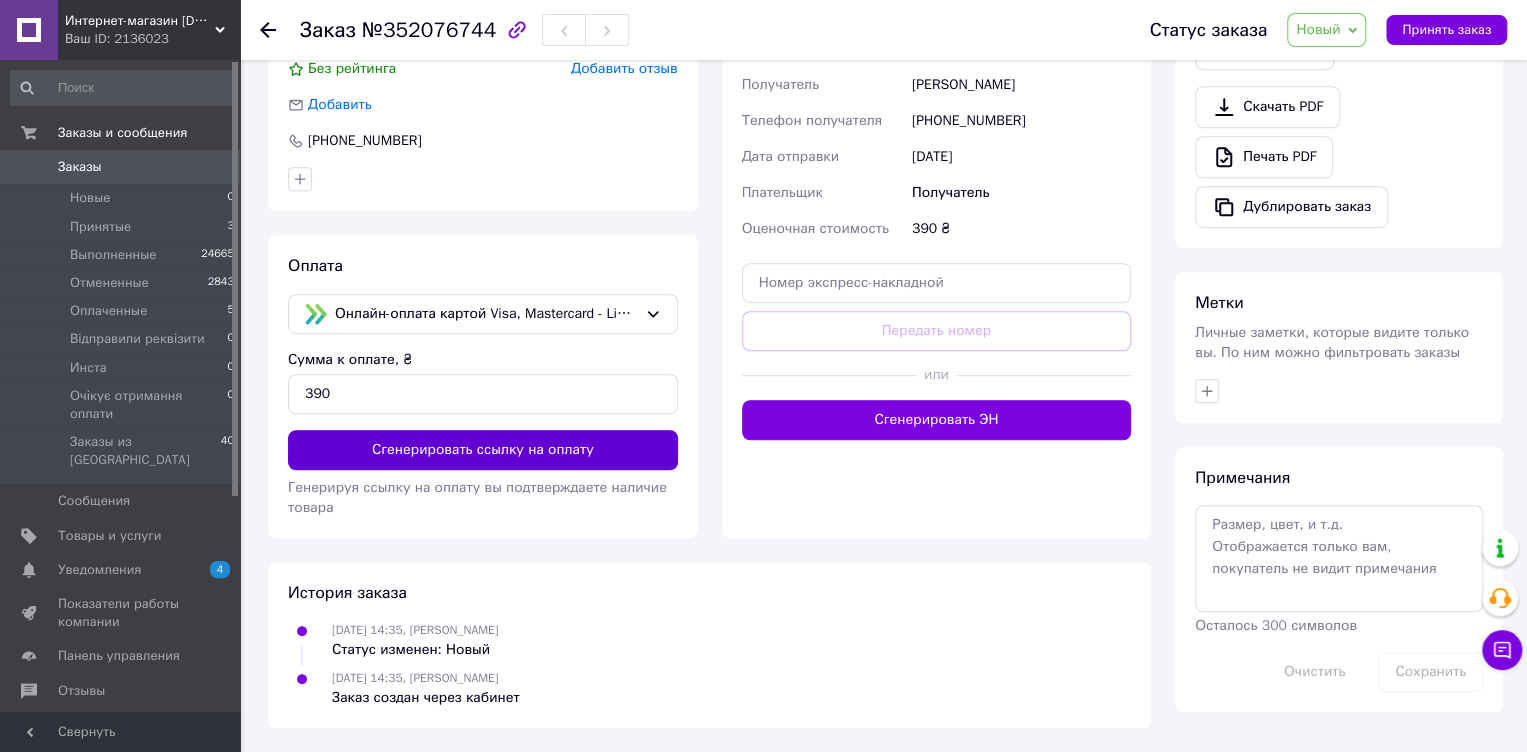 click on "Сгенерировать ссылку на оплату" at bounding box center [483, 450] 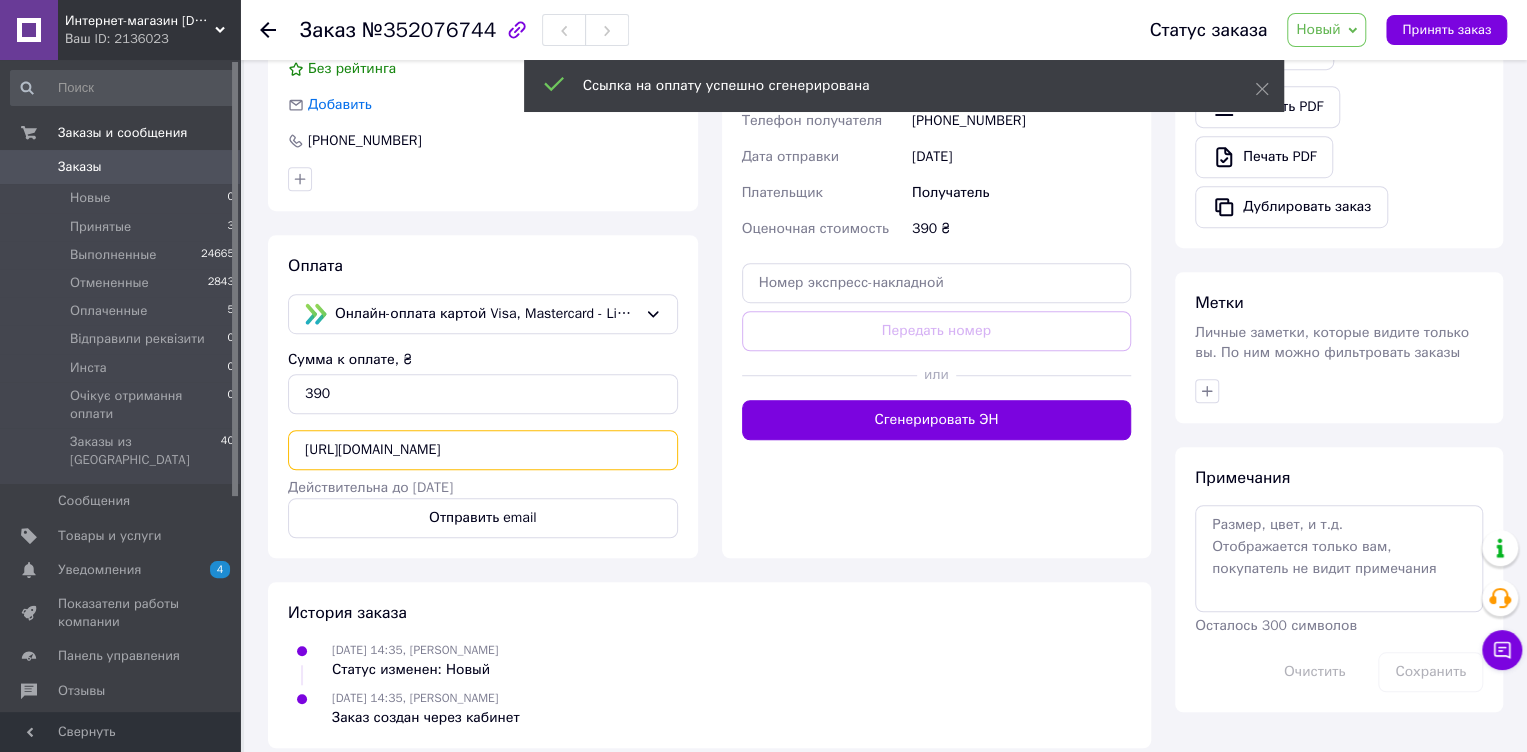 click on "[URL][DOMAIN_NAME]" at bounding box center [483, 450] 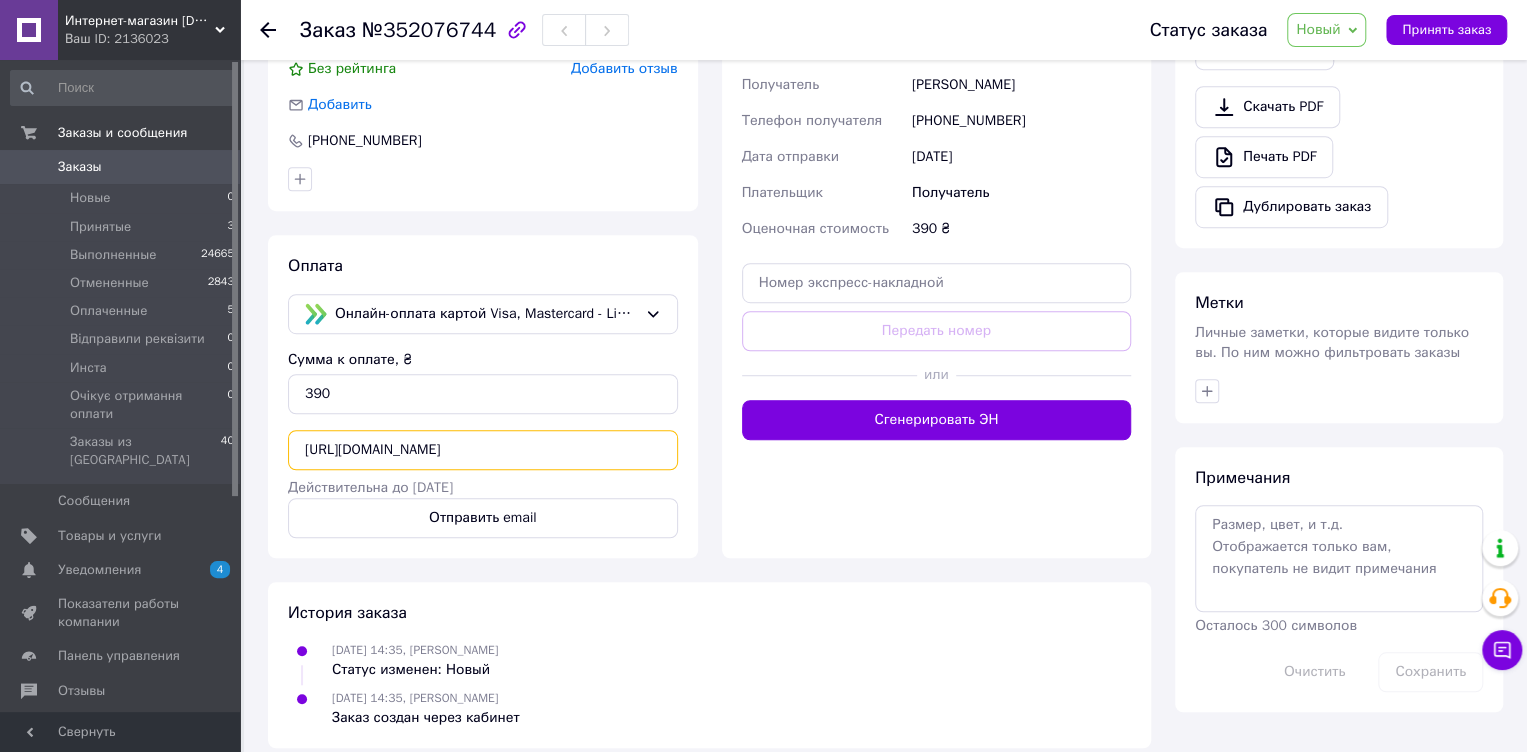 scroll, scrollTop: 0, scrollLeft: 257, axis: horizontal 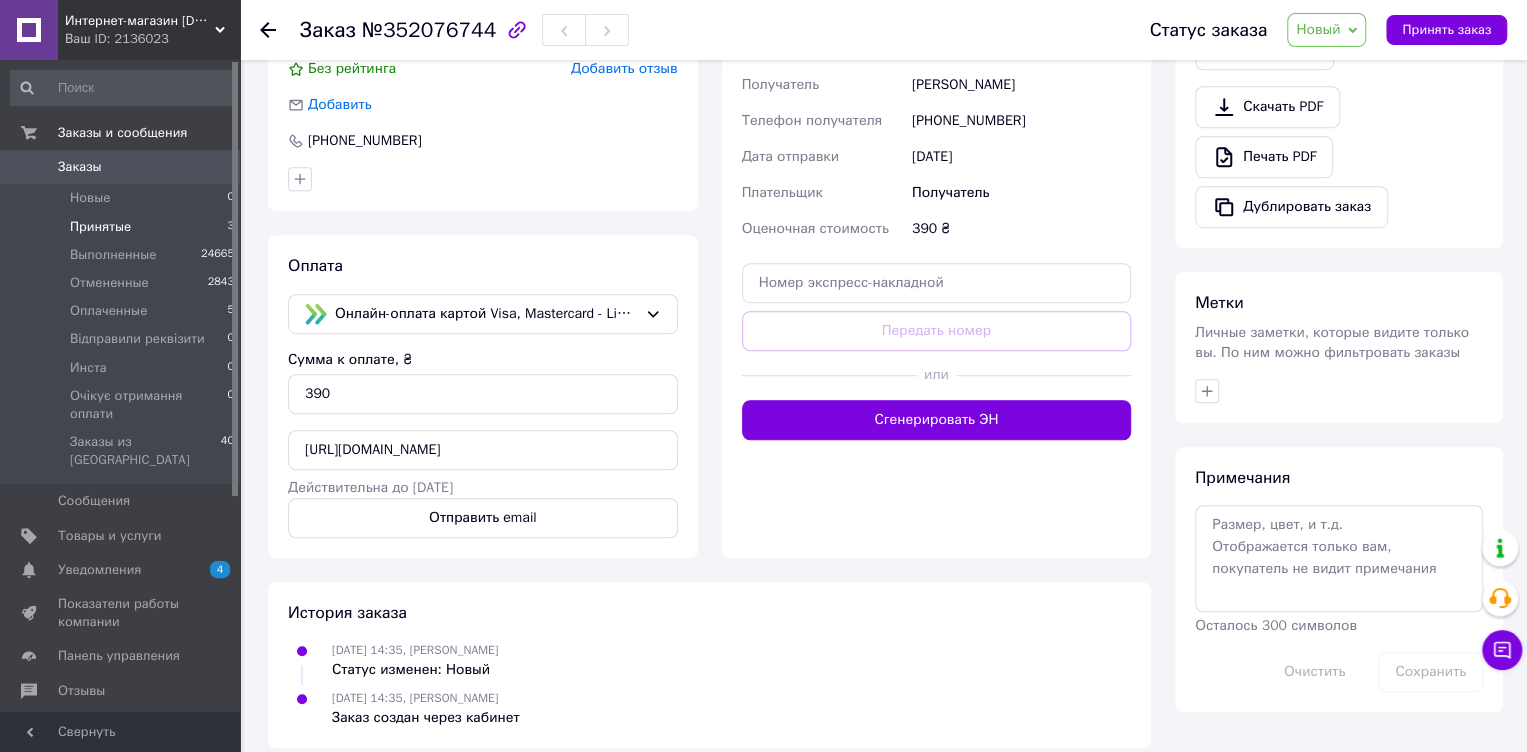 click on "Принятые" at bounding box center (100, 227) 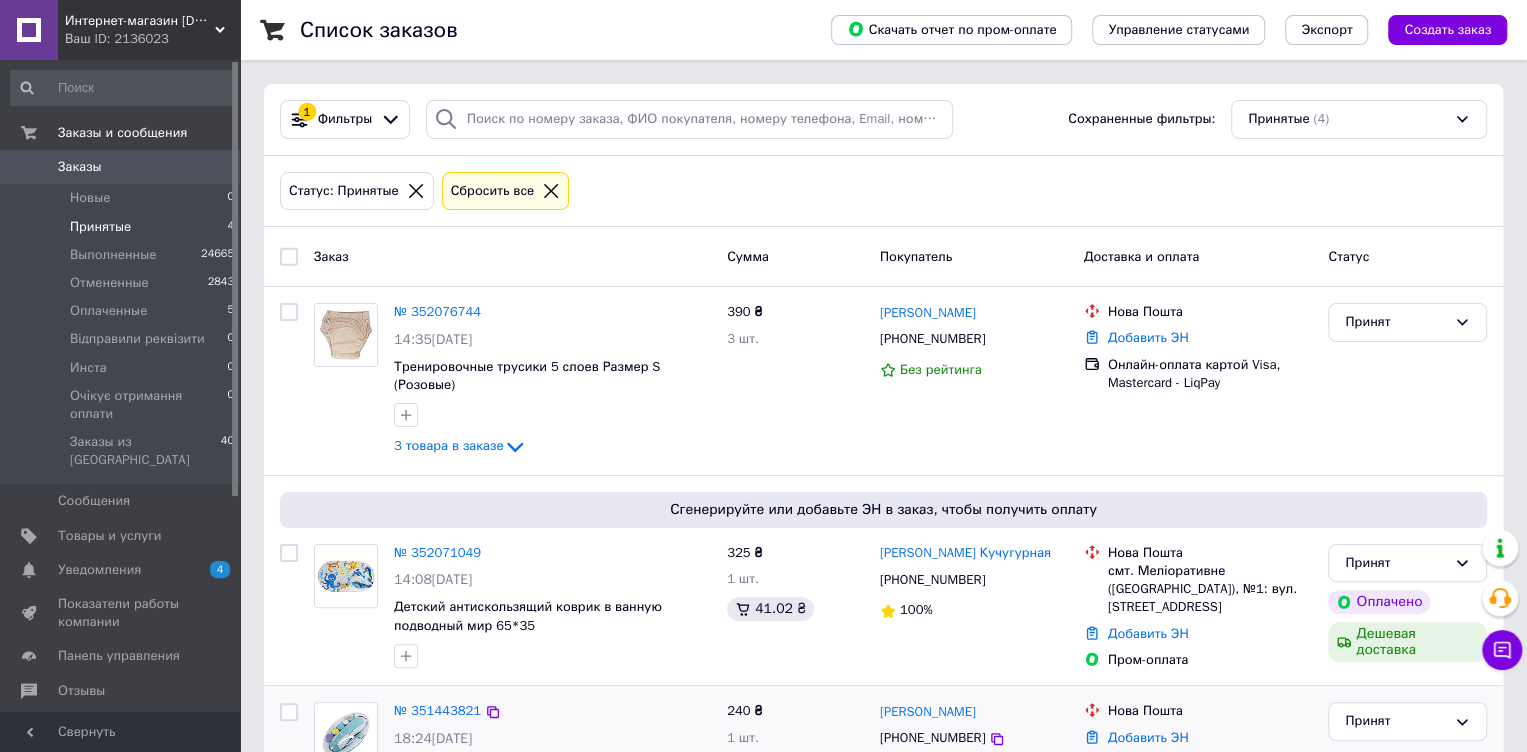 scroll, scrollTop: 124, scrollLeft: 0, axis: vertical 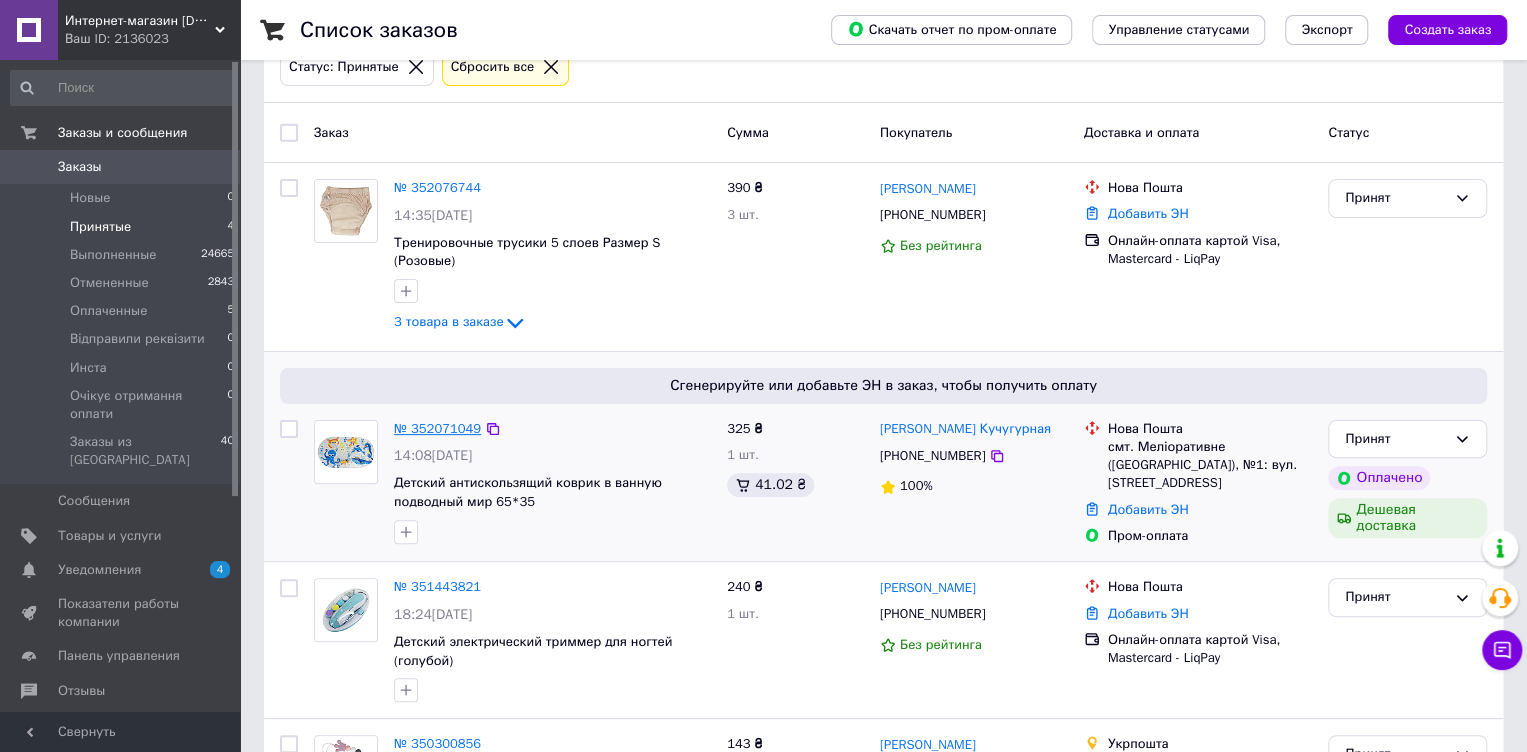 click on "№ 352071049" at bounding box center (437, 428) 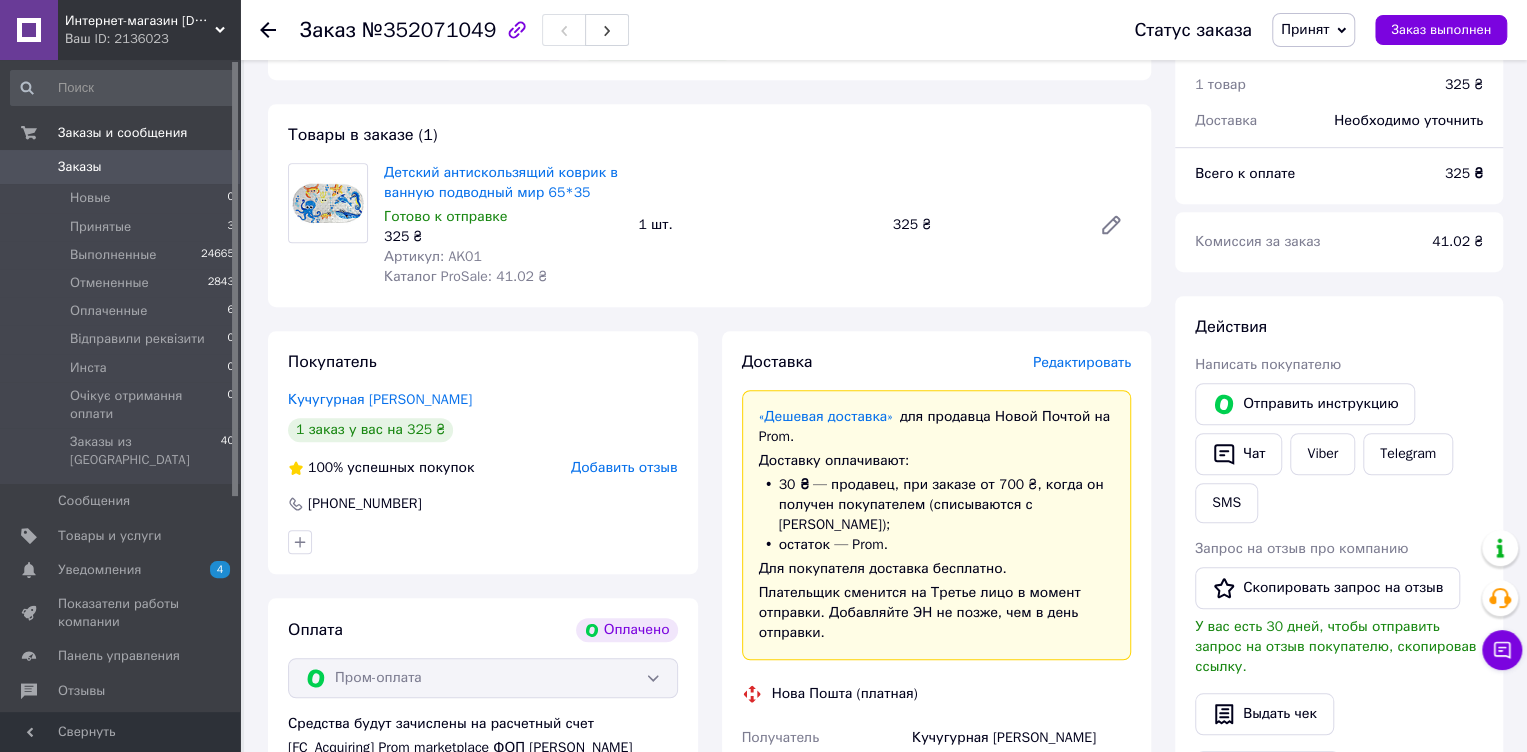 scroll, scrollTop: 750, scrollLeft: 0, axis: vertical 